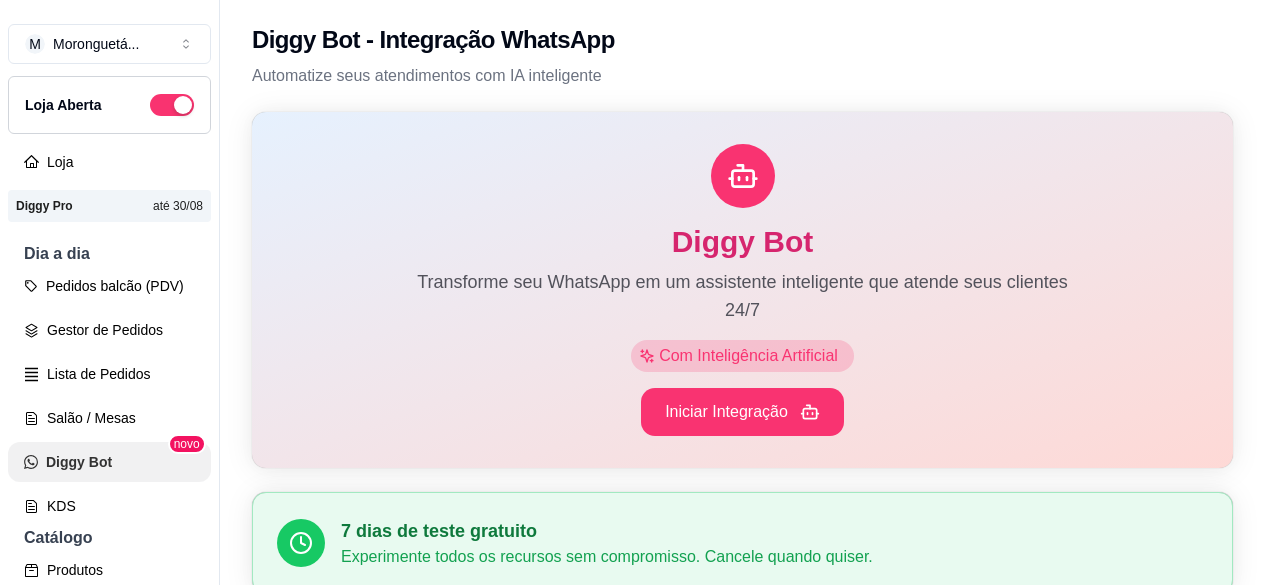 scroll, scrollTop: 0, scrollLeft: 0, axis: both 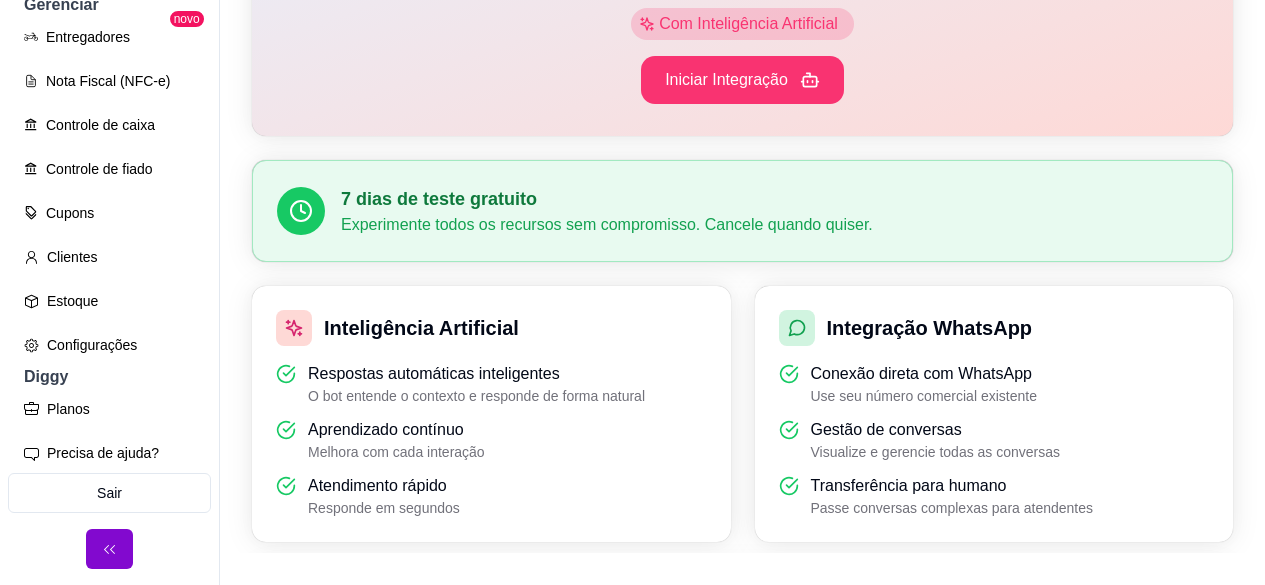 click 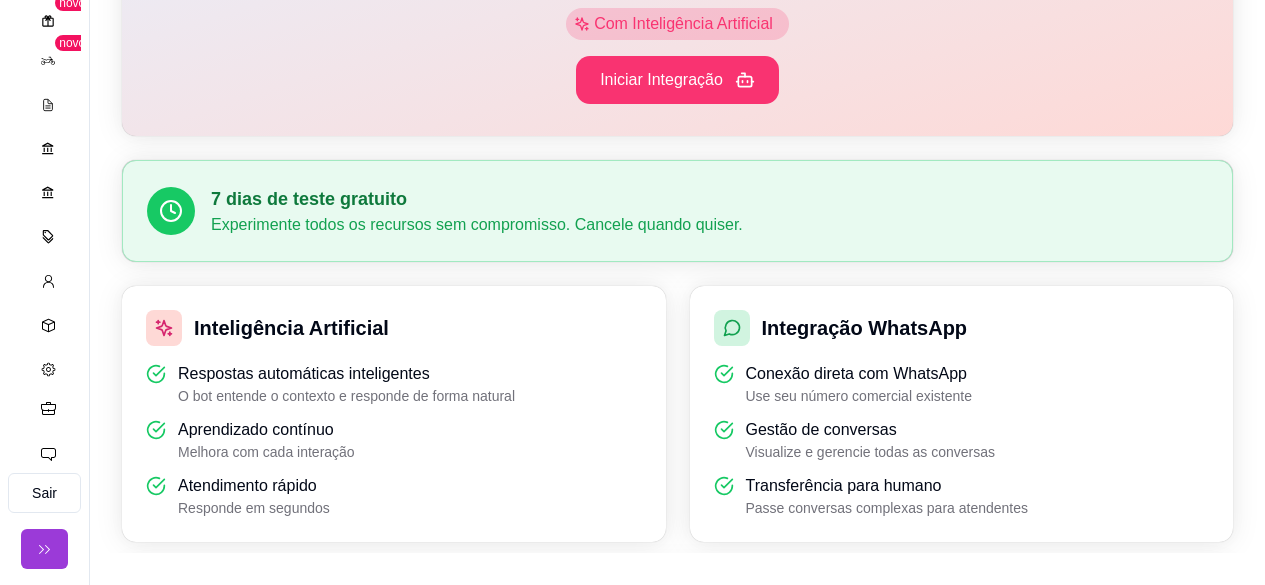 click 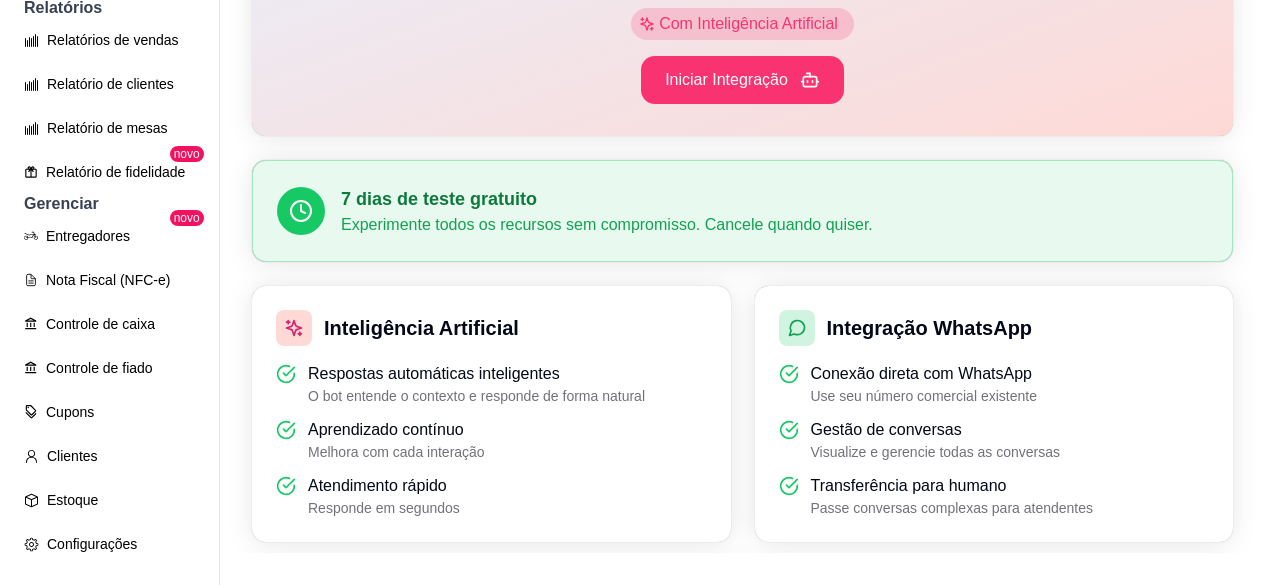scroll, scrollTop: 829, scrollLeft: 0, axis: vertical 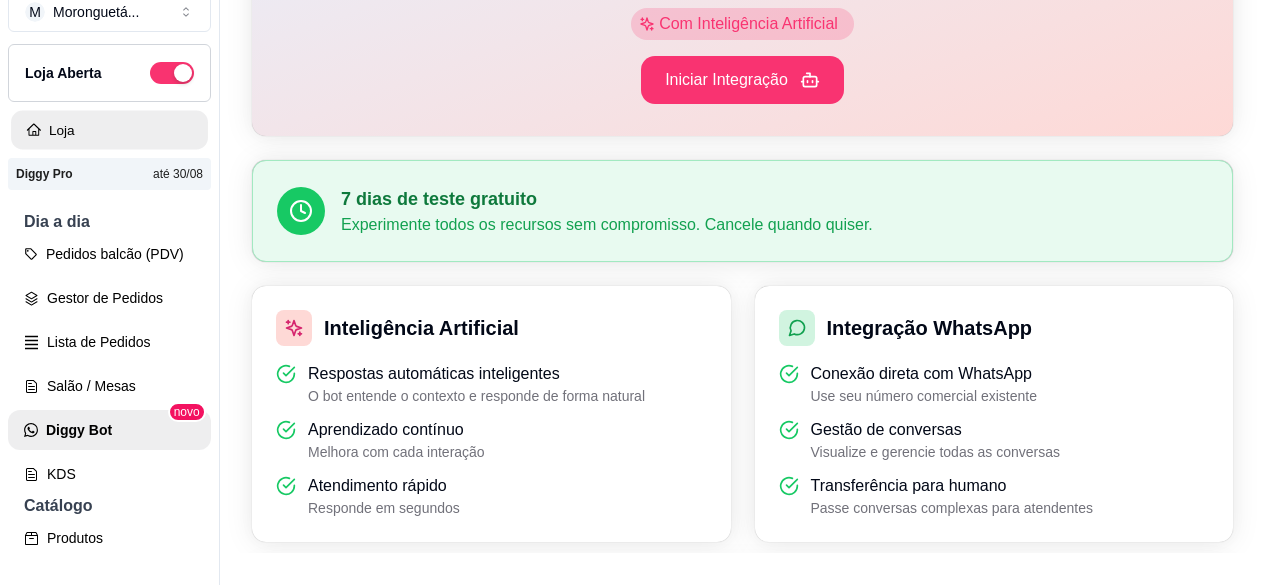 click on "Loja" at bounding box center (109, 130) 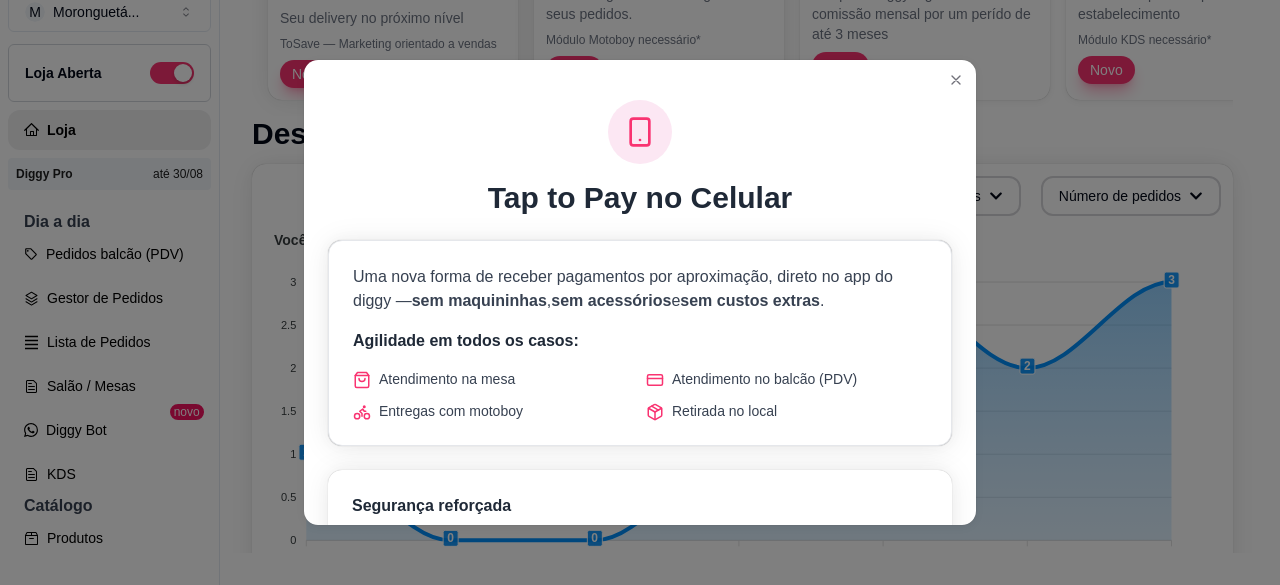 click at bounding box center (640, 76) 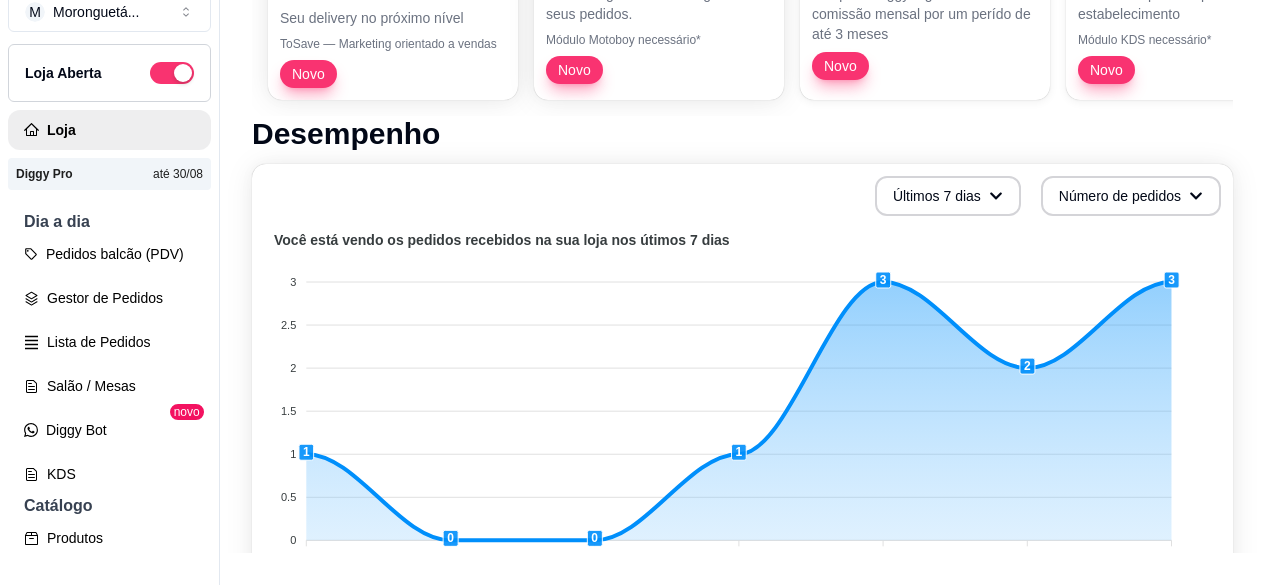 scroll, scrollTop: 0, scrollLeft: 0, axis: both 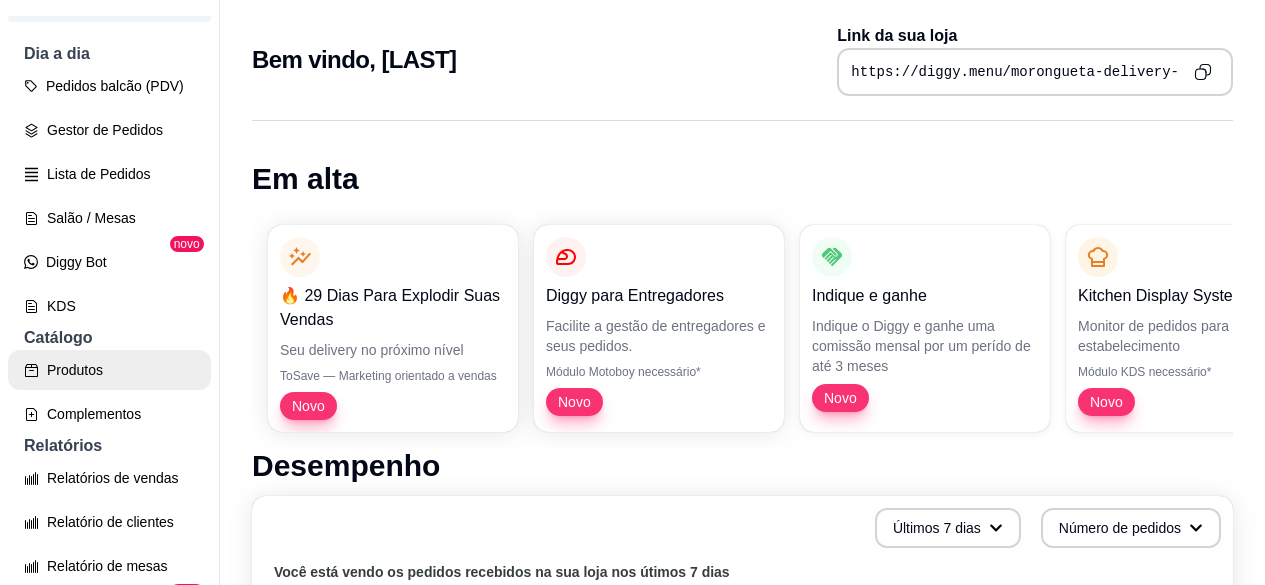 click on "Produtos" at bounding box center [109, 370] 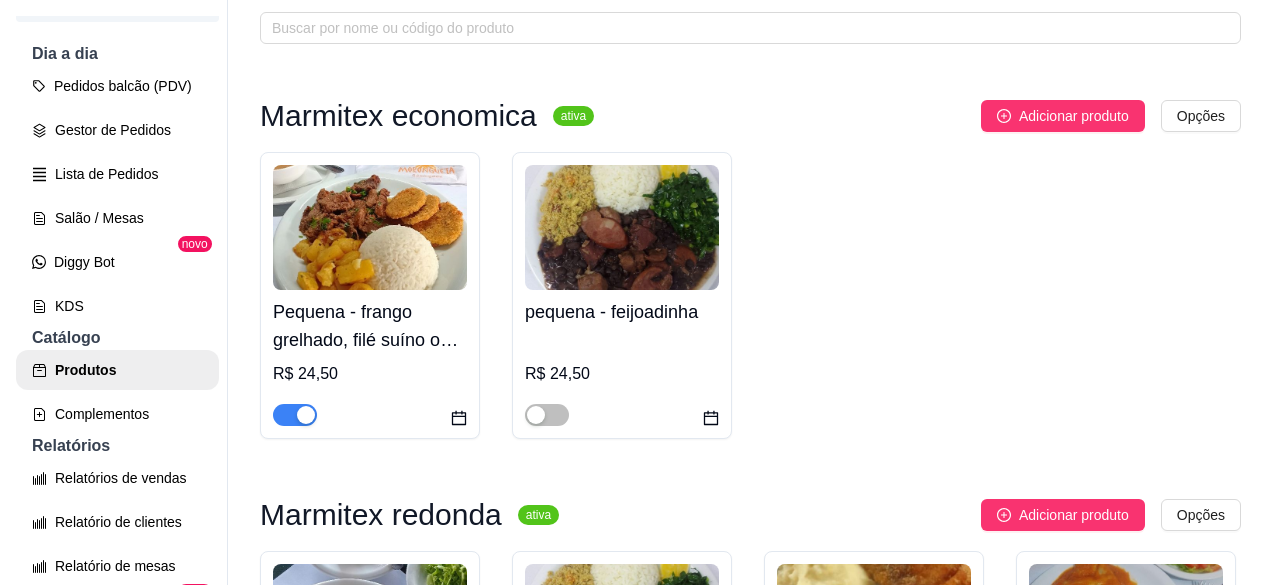 scroll, scrollTop: 200, scrollLeft: 0, axis: vertical 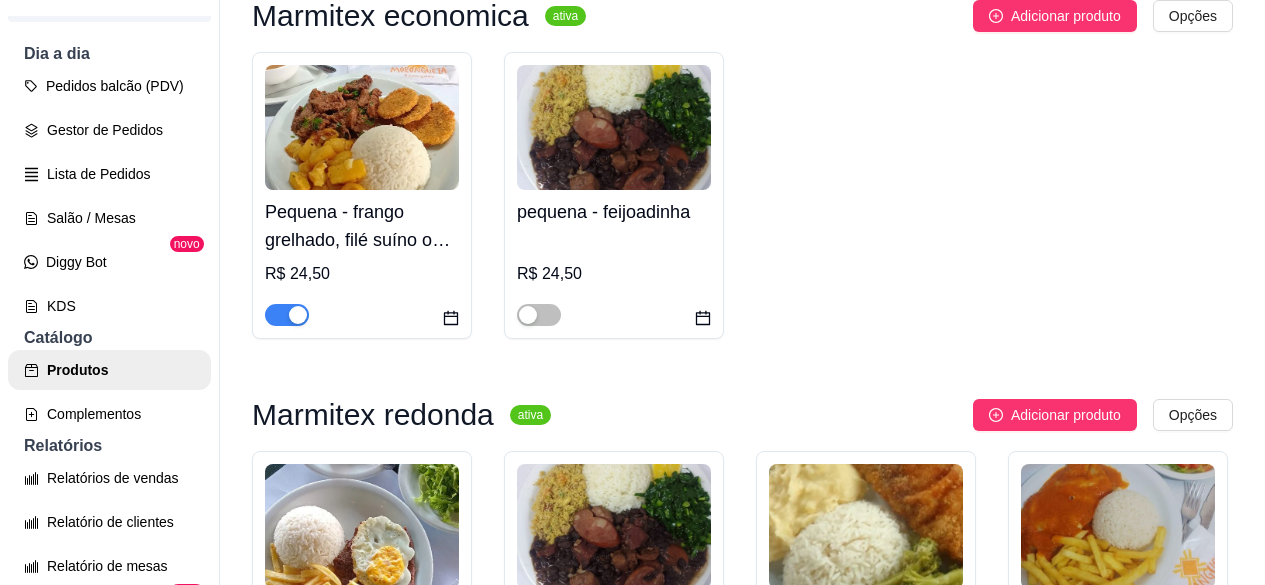 click at bounding box center (362, 127) 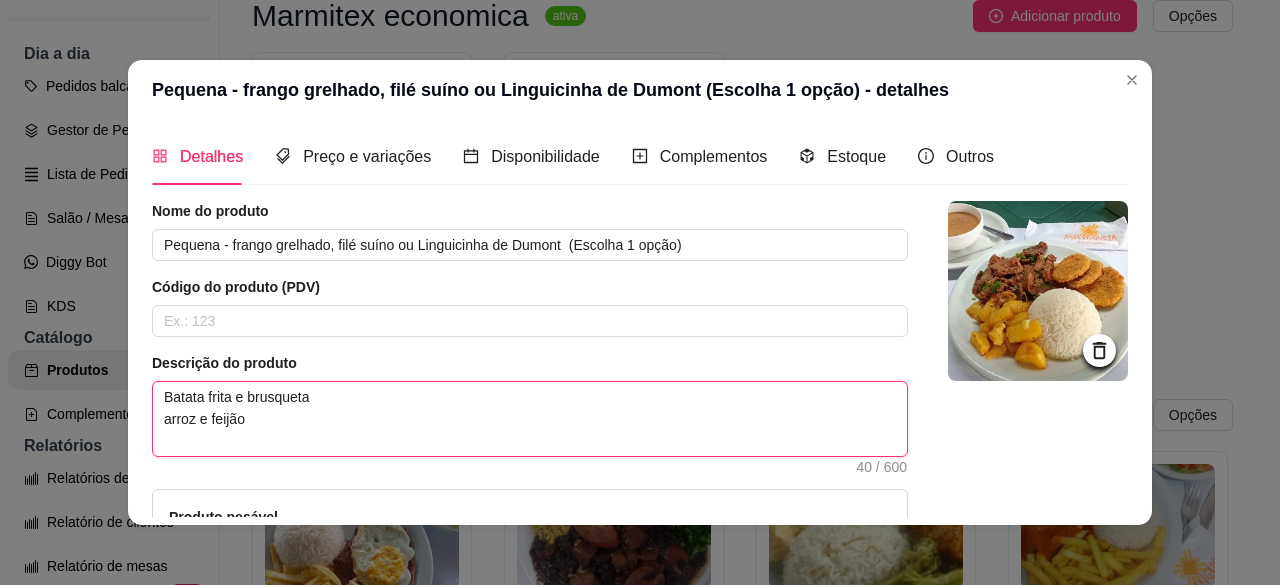 drag, startPoint x: 324, startPoint y: 387, endPoint x: 0, endPoint y: 367, distance: 324.6167 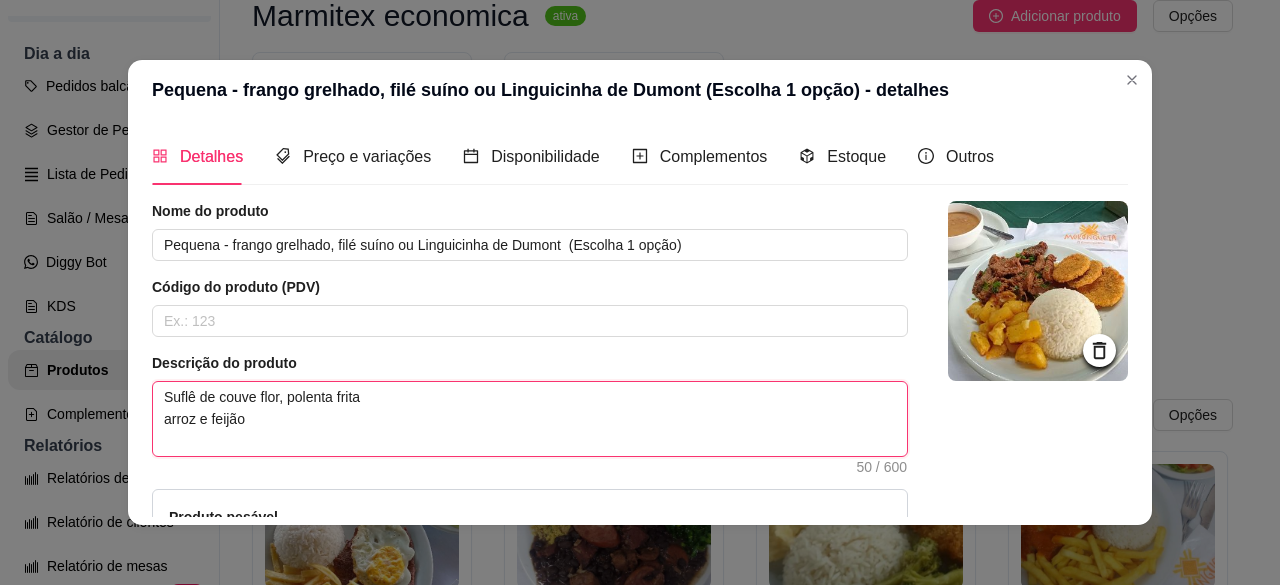 scroll, scrollTop: 263, scrollLeft: 0, axis: vertical 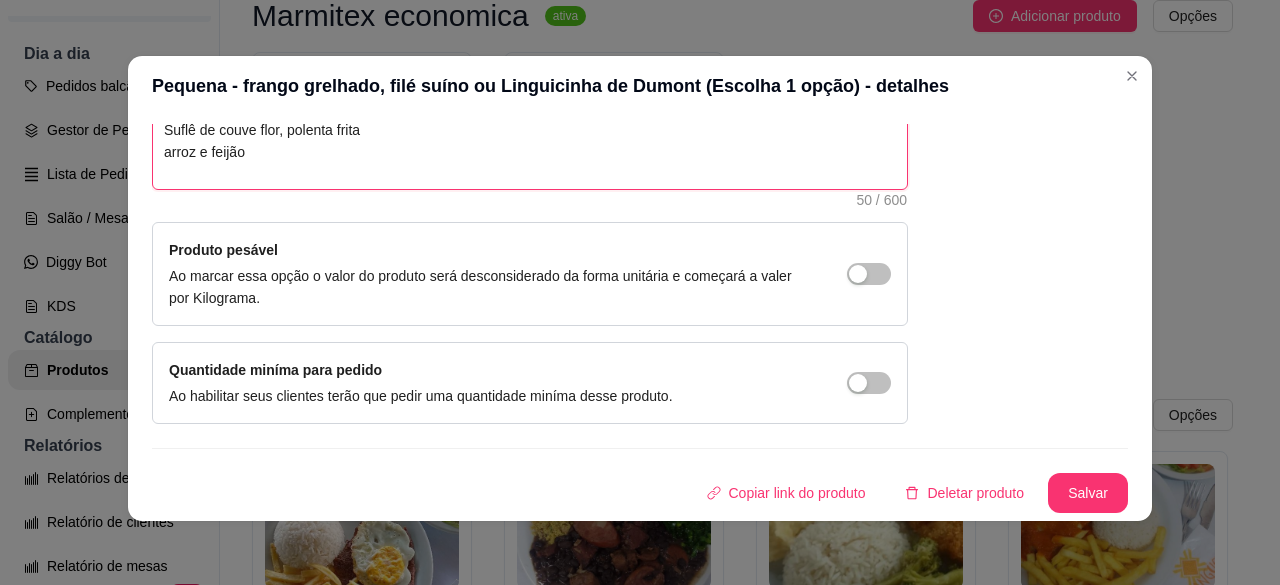 type on "Suflê de couve flor, polenta frita
arroz e feijão" 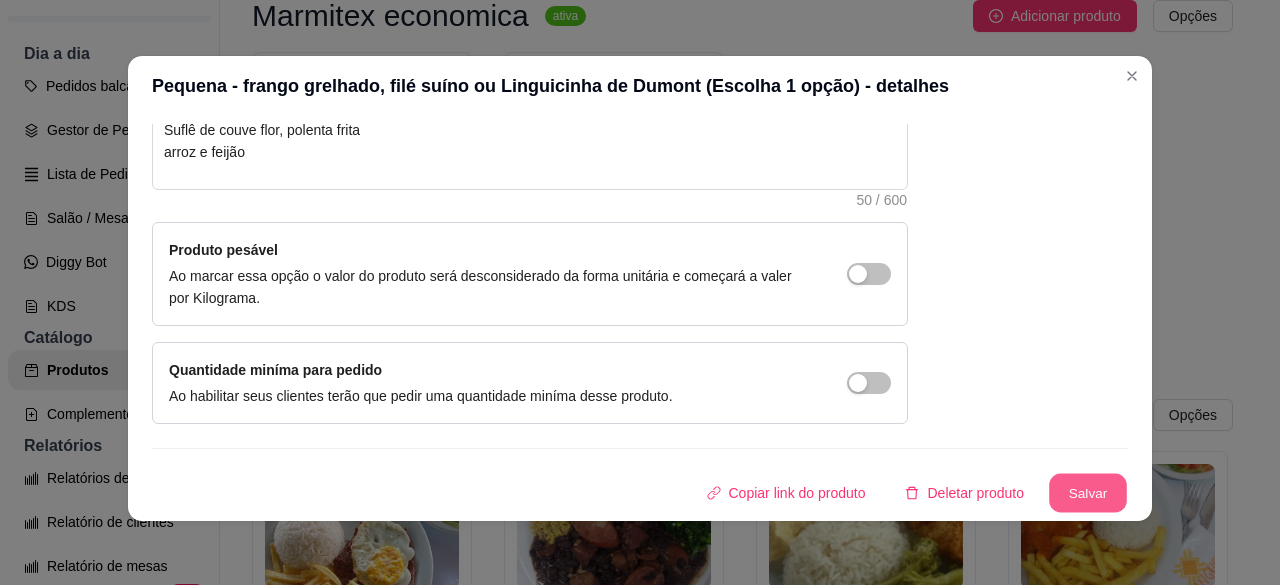 click on "Salvar" at bounding box center [1088, 493] 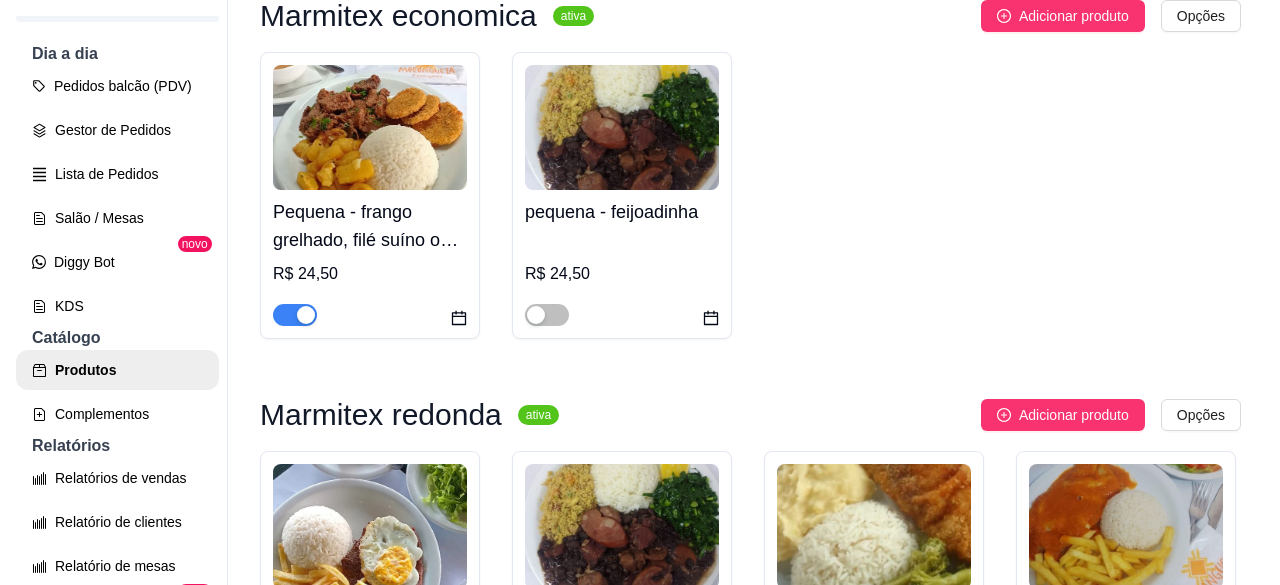 scroll, scrollTop: 500, scrollLeft: 0, axis: vertical 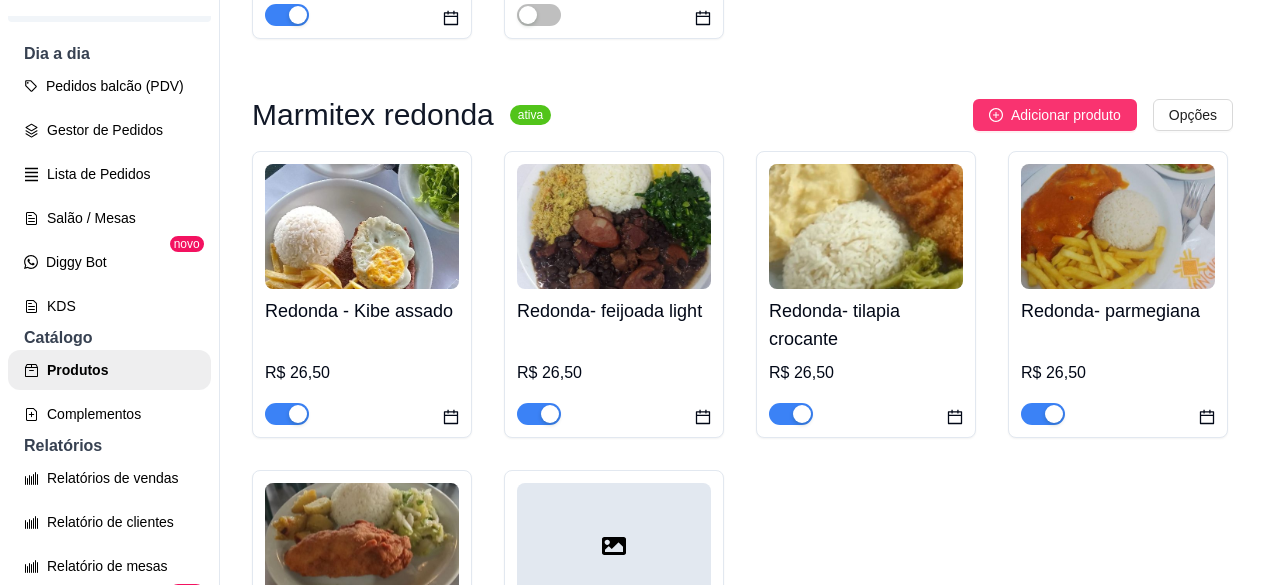 click at bounding box center [362, 226] 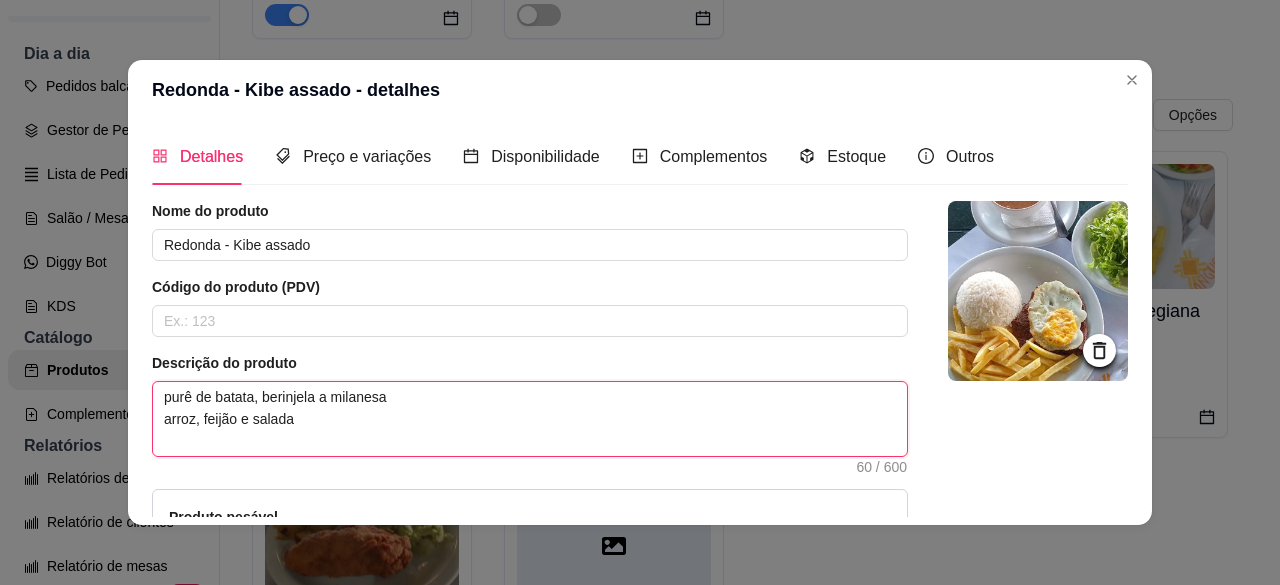 drag, startPoint x: 393, startPoint y: 390, endPoint x: 11, endPoint y: 385, distance: 382.0327 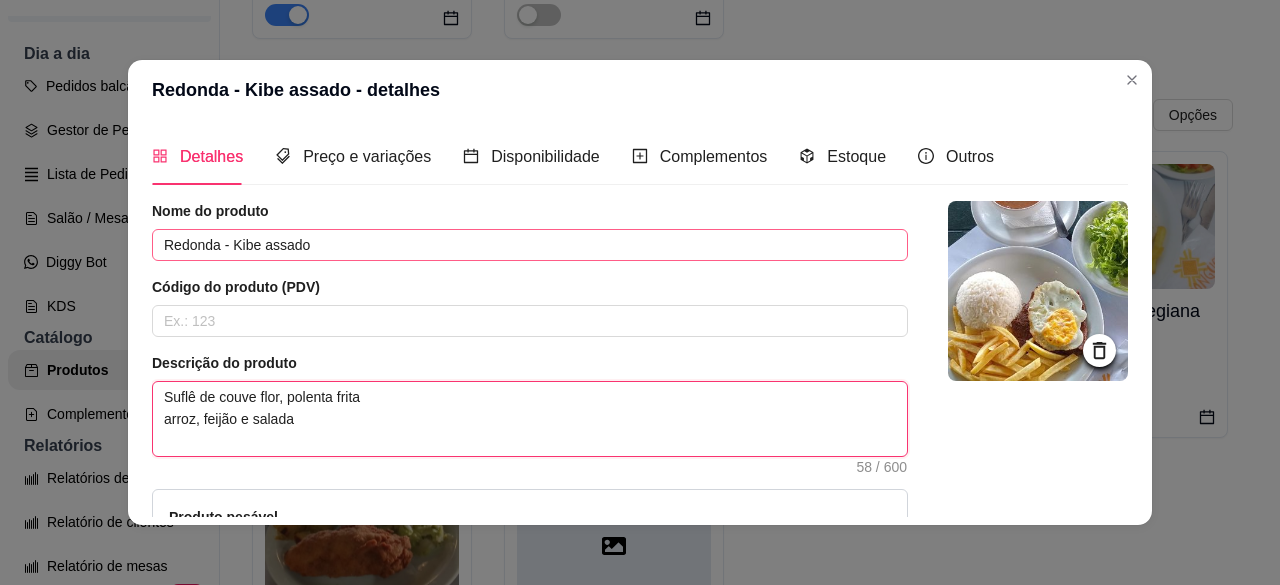 type on "Suflê de couve flor, polenta frita
arroz, feijão e salada" 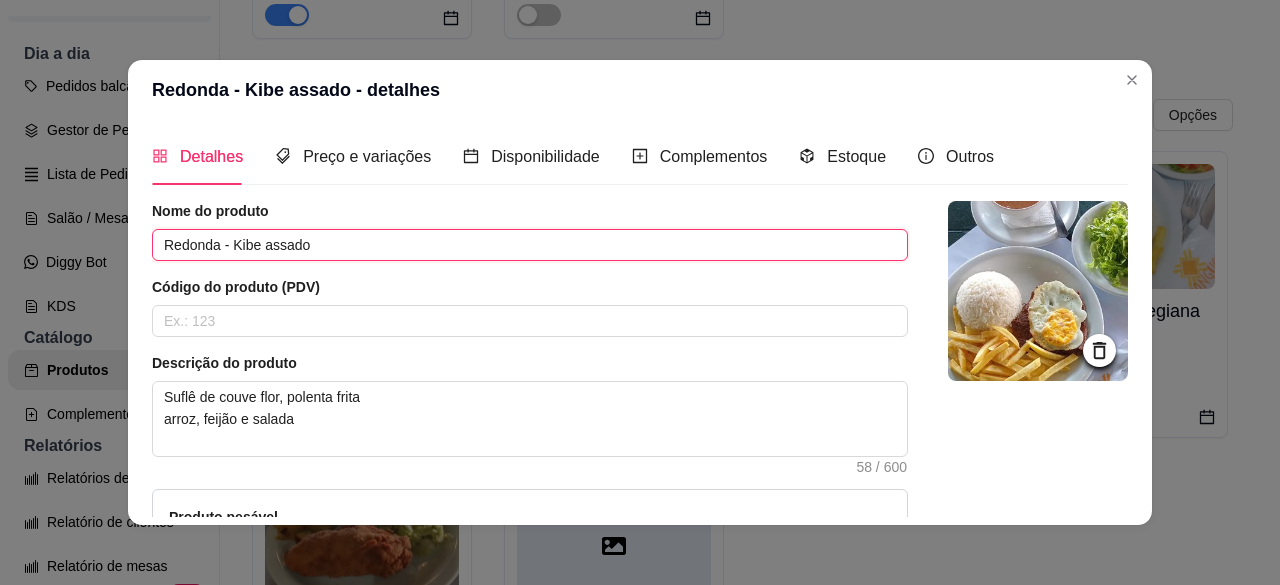 drag, startPoint x: 299, startPoint y: 246, endPoint x: 227, endPoint y: 248, distance: 72.02777 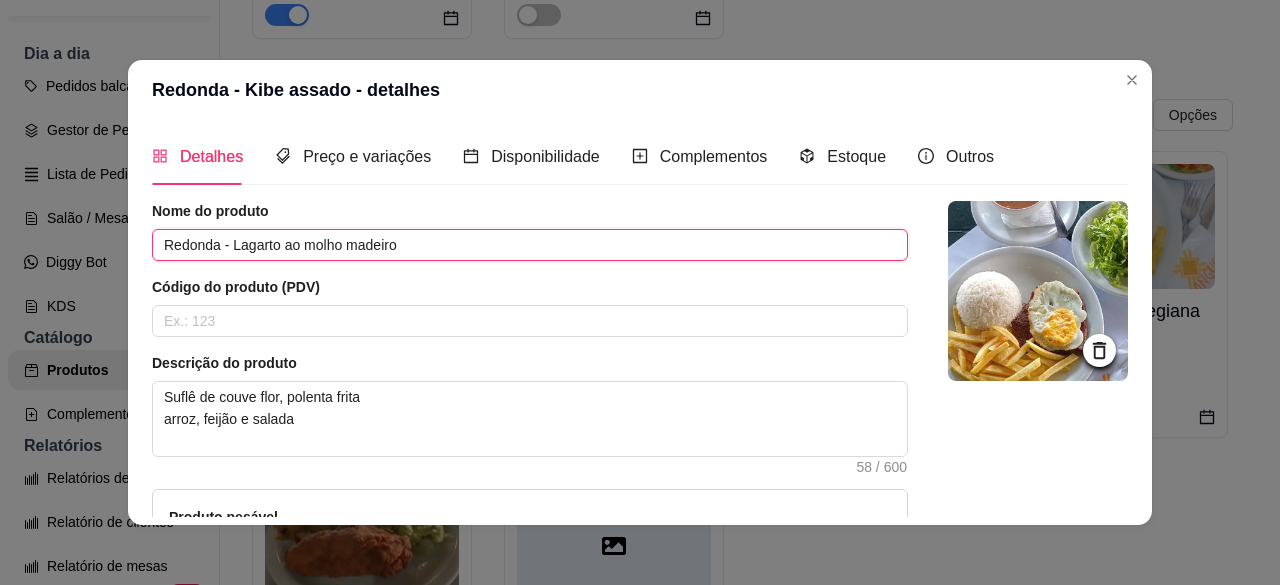 scroll, scrollTop: 263, scrollLeft: 0, axis: vertical 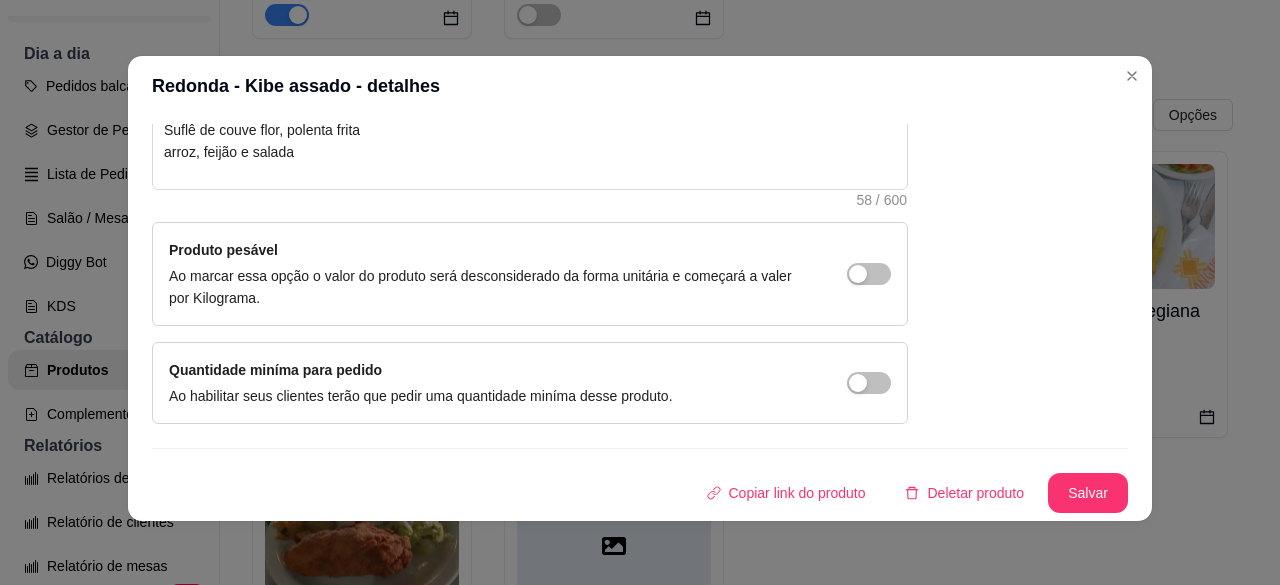 type on "Redonda - Lagarto ao molho madeiro" 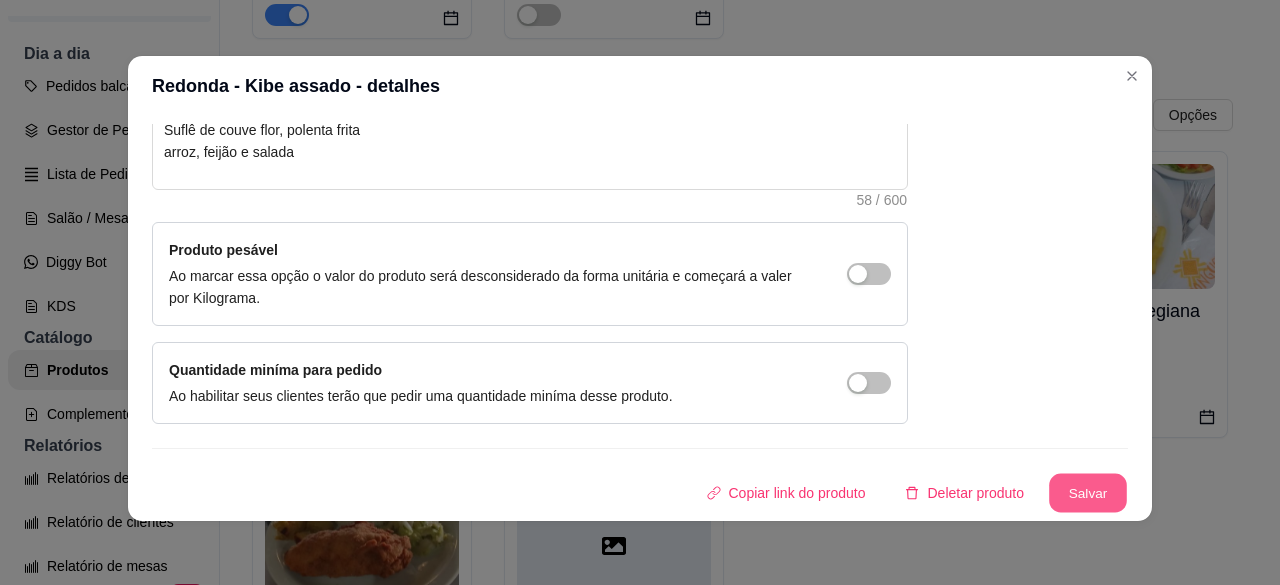 click on "Salvar" at bounding box center (1088, 493) 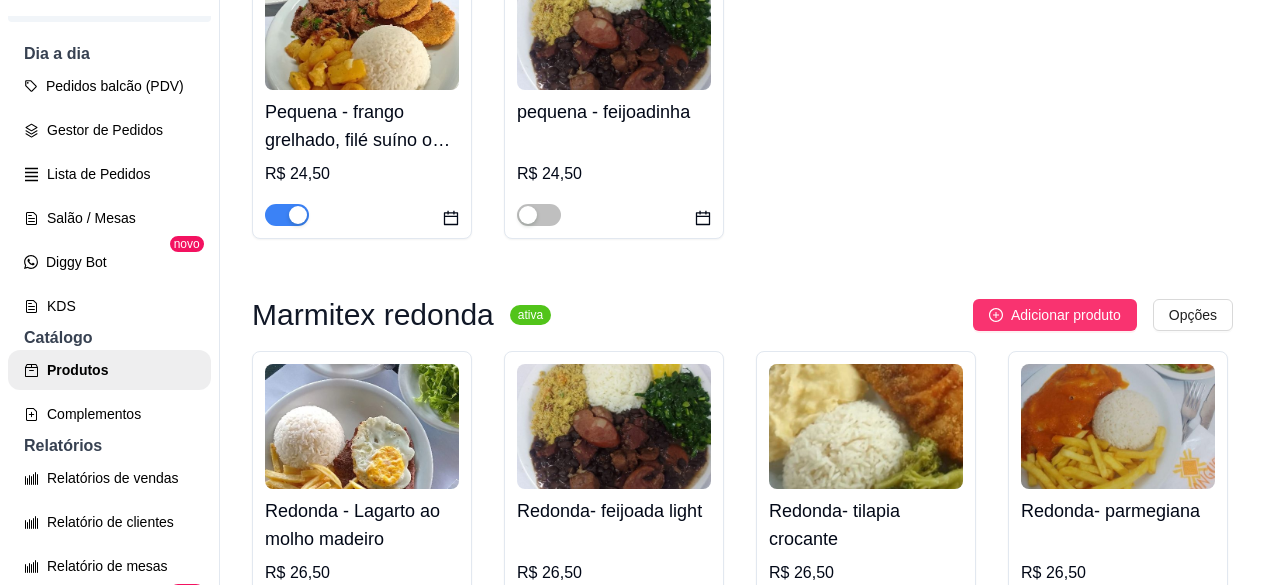 scroll, scrollTop: 100, scrollLeft: 0, axis: vertical 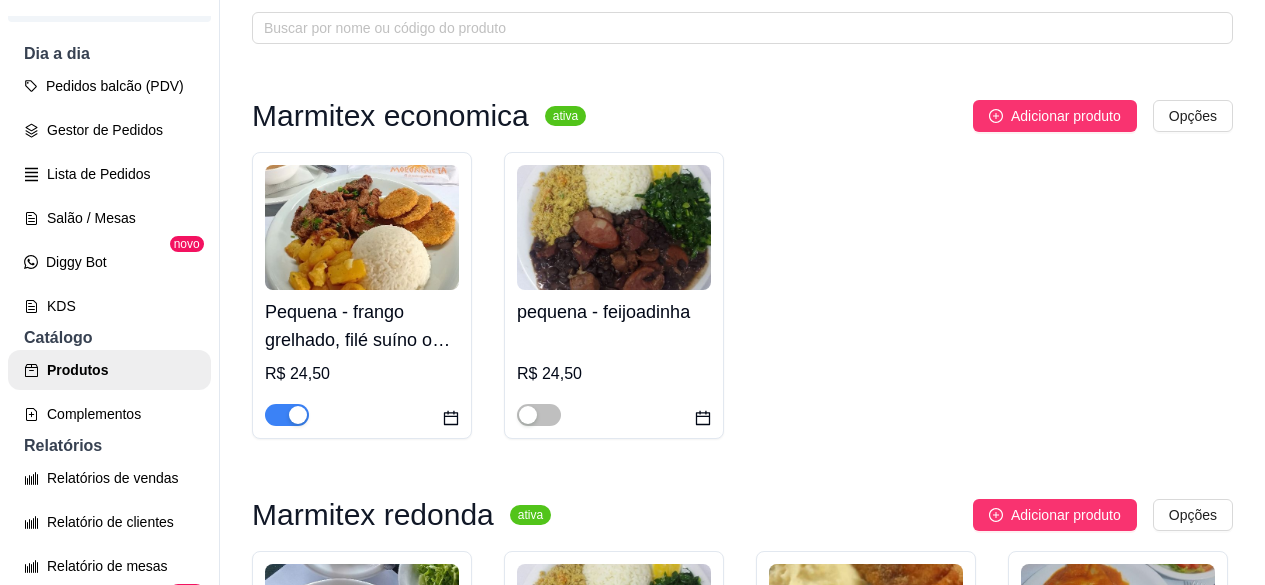 click at bounding box center [362, 227] 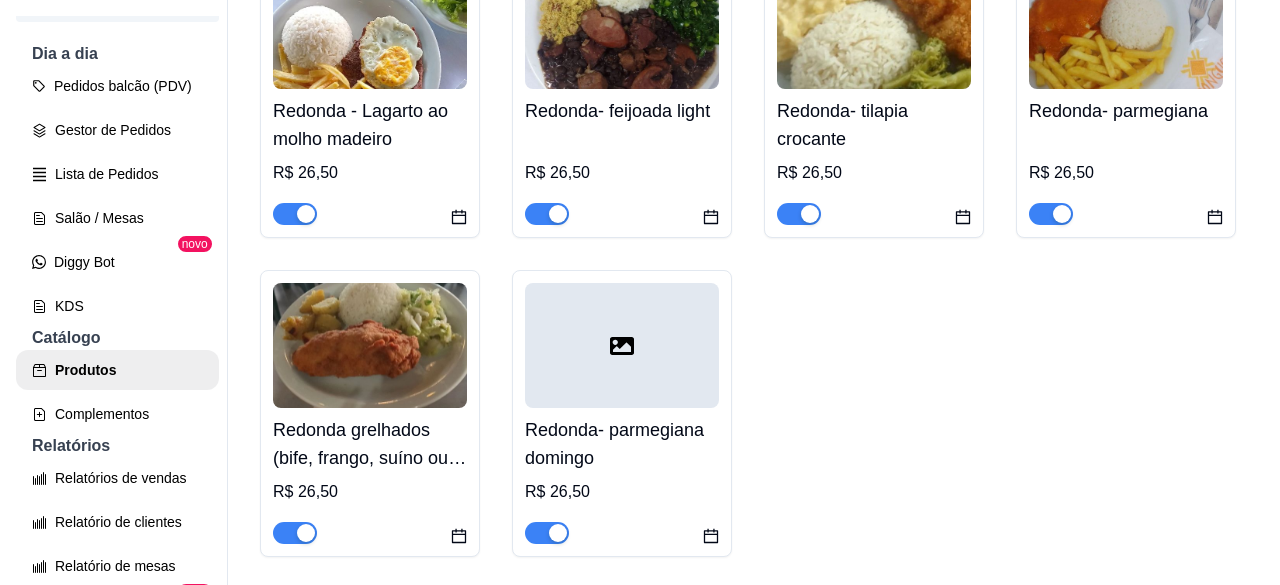 scroll, scrollTop: 1200, scrollLeft: 0, axis: vertical 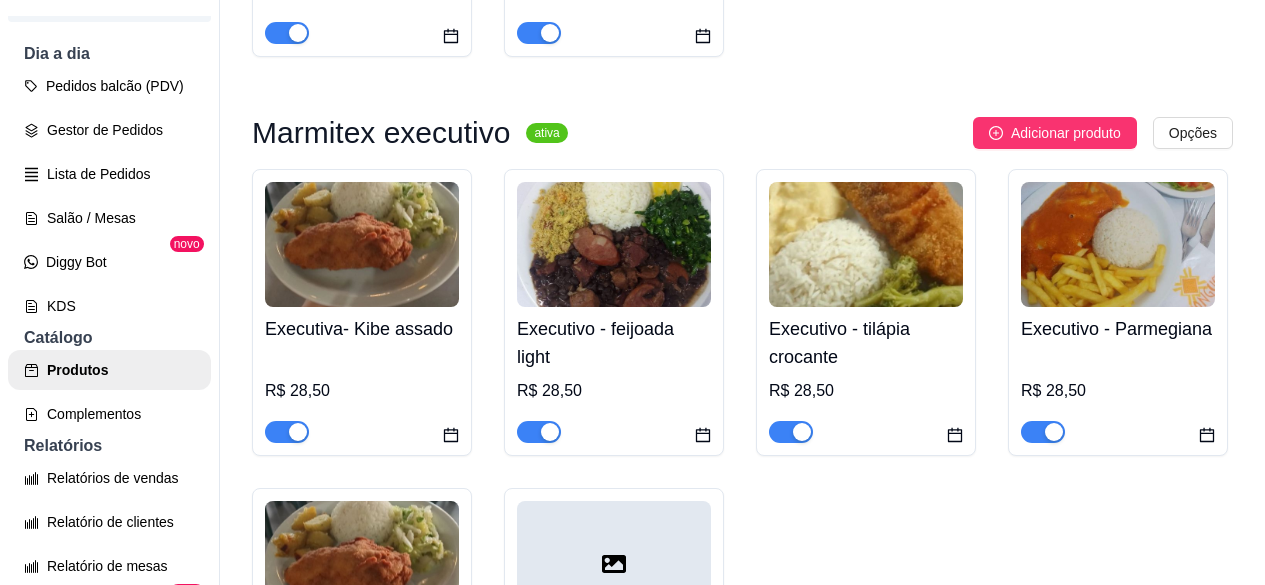 click at bounding box center [362, 244] 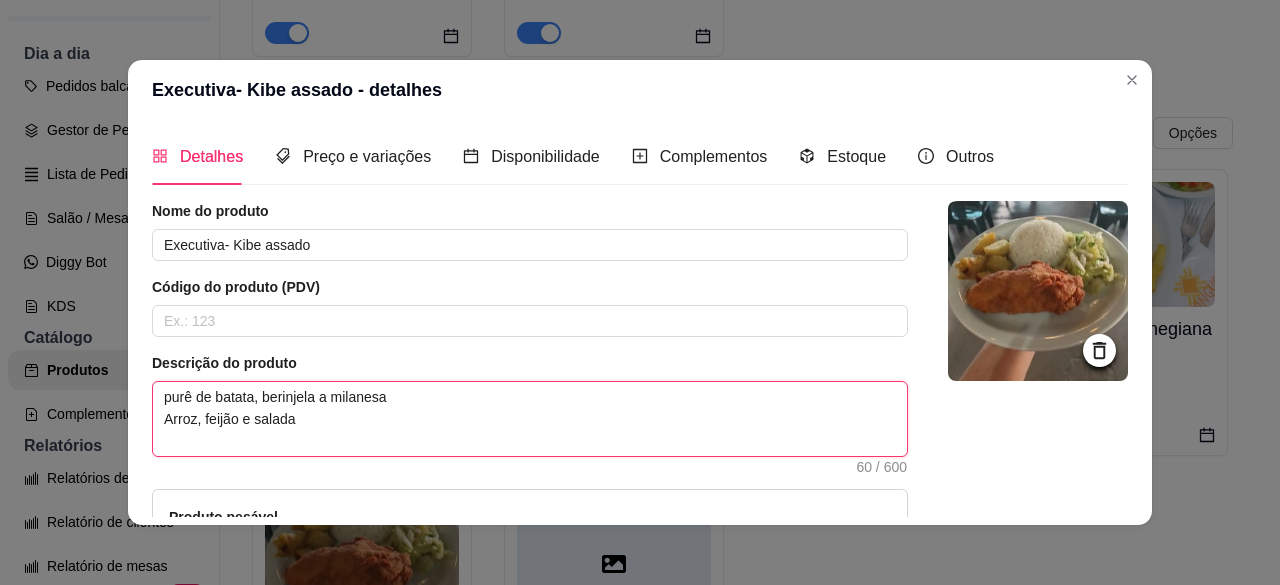 drag, startPoint x: 418, startPoint y: 391, endPoint x: 6, endPoint y: 280, distance: 426.69077 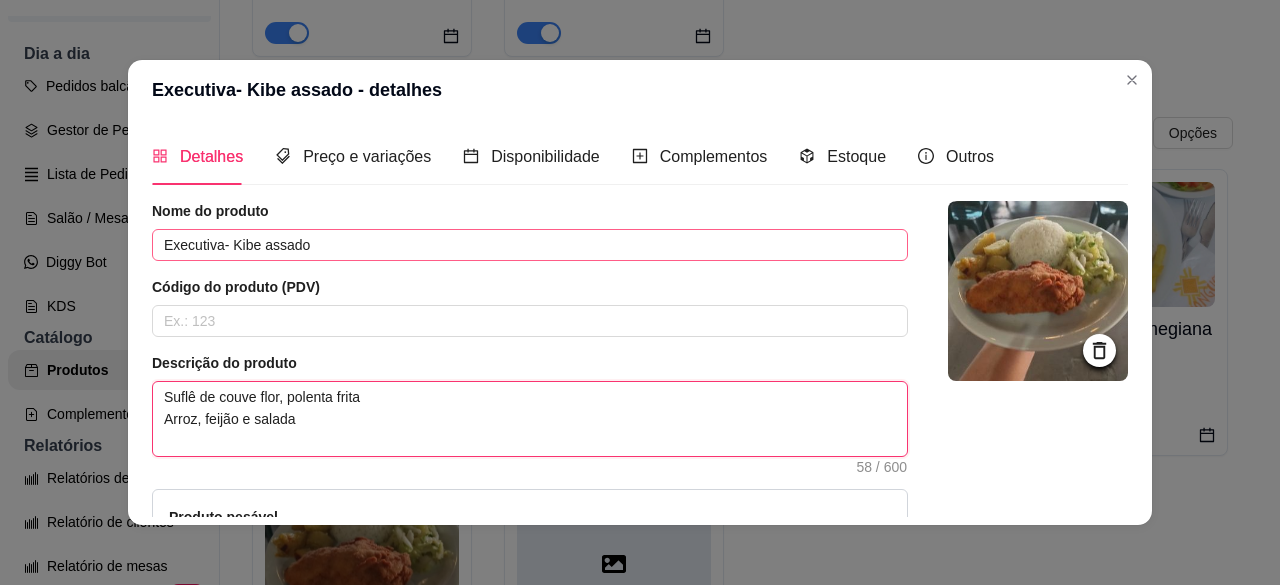 type on "Suflê de couve flor, polenta frita
Arroz, feijão e salada" 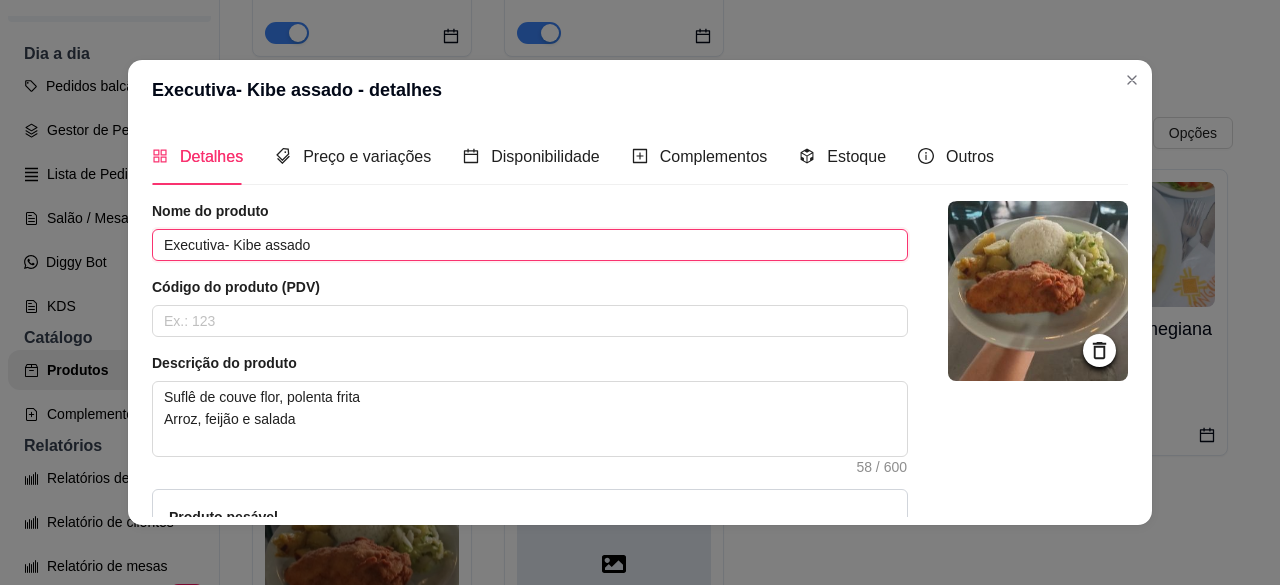 drag, startPoint x: 338, startPoint y: 241, endPoint x: 224, endPoint y: 237, distance: 114.07015 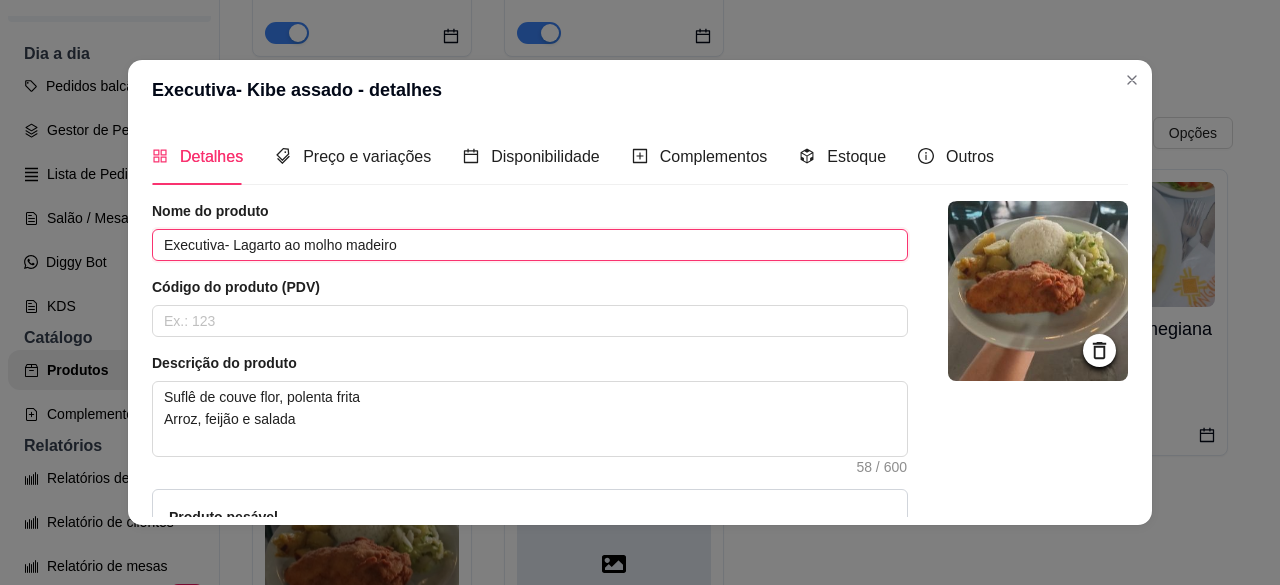 scroll, scrollTop: 285, scrollLeft: 0, axis: vertical 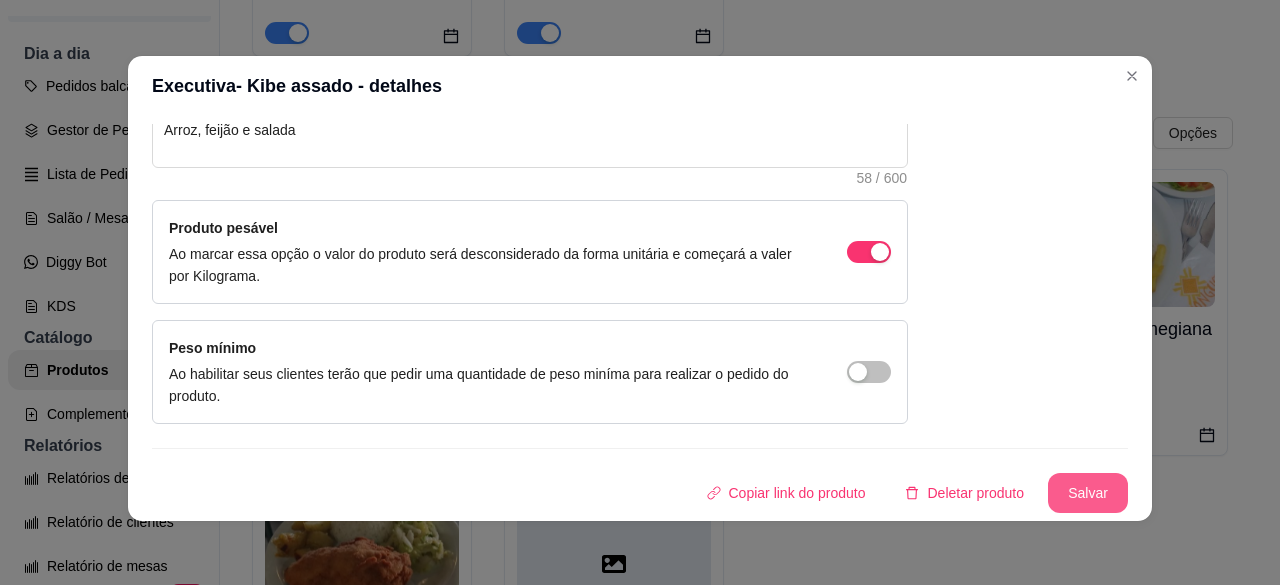 type on "Executiva- Lagarto ao molho madeiro" 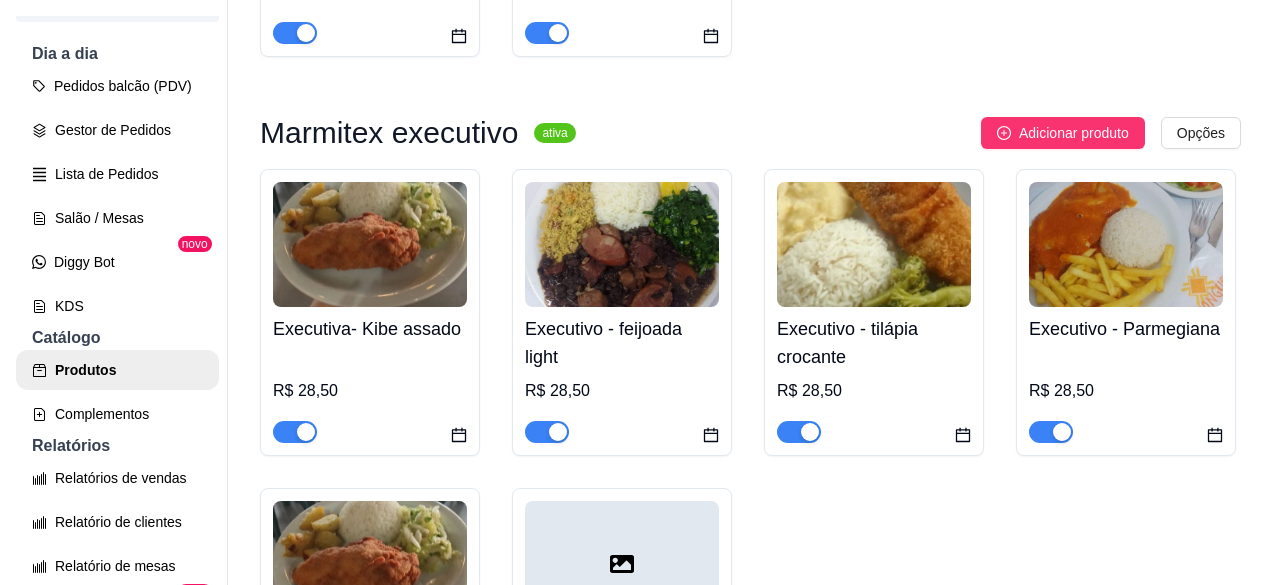 scroll, scrollTop: 900, scrollLeft: 0, axis: vertical 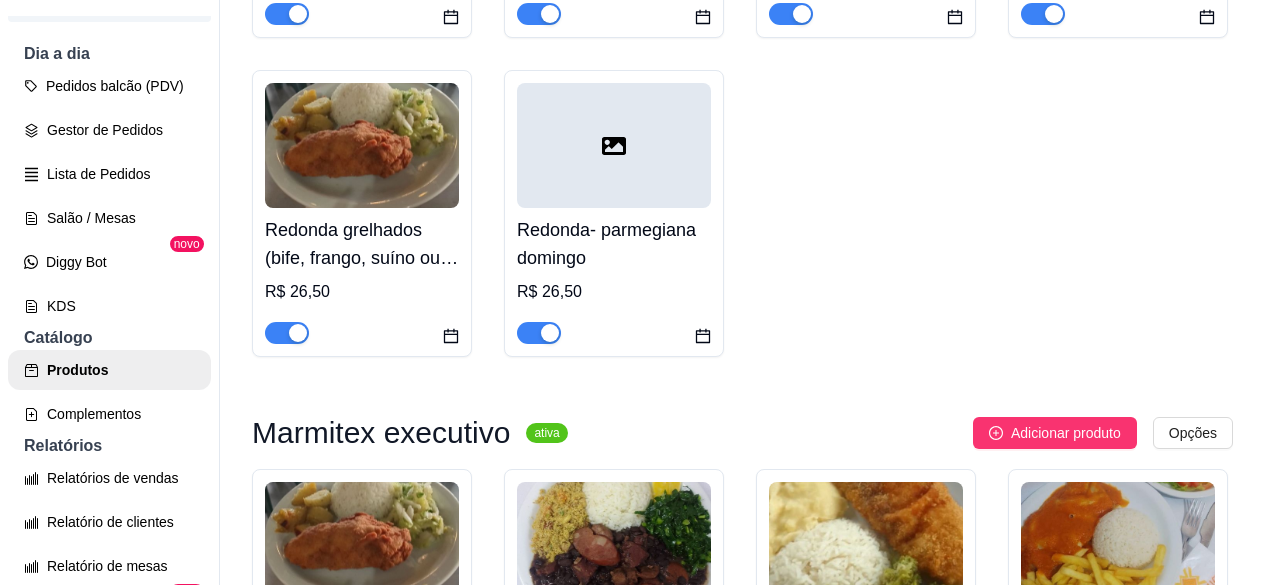 click on "Redonda grelhados (bife, frango, suíno ou Linguicinha) escolha 1 opção    R$ 26,50" at bounding box center [362, 276] 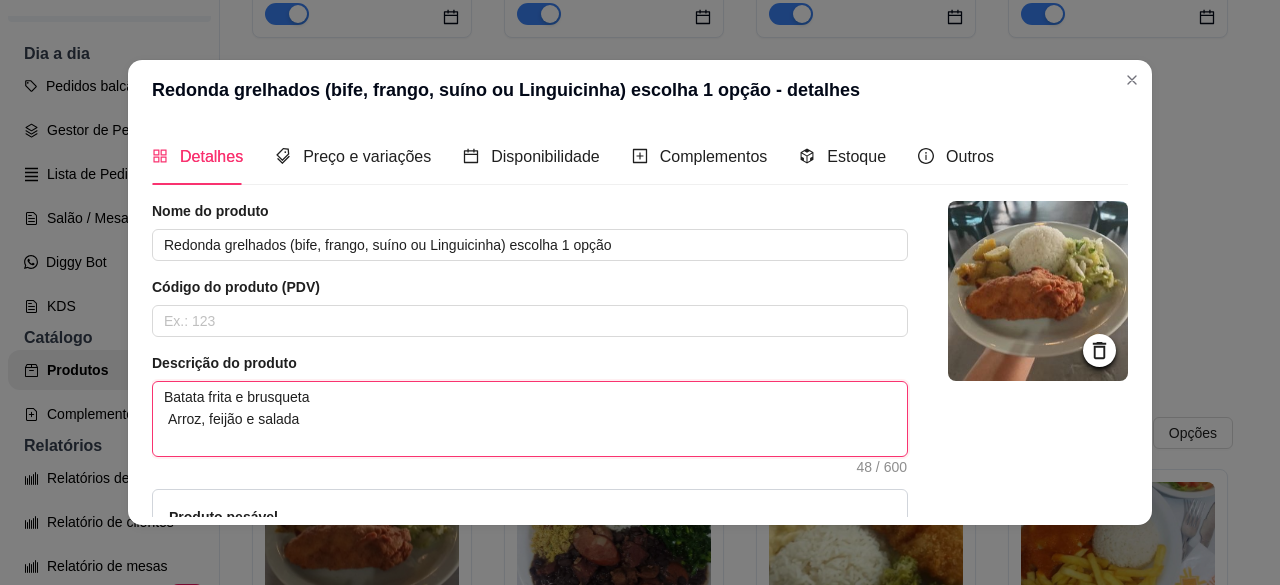 drag, startPoint x: 508, startPoint y: 396, endPoint x: 0, endPoint y: 383, distance: 508.16632 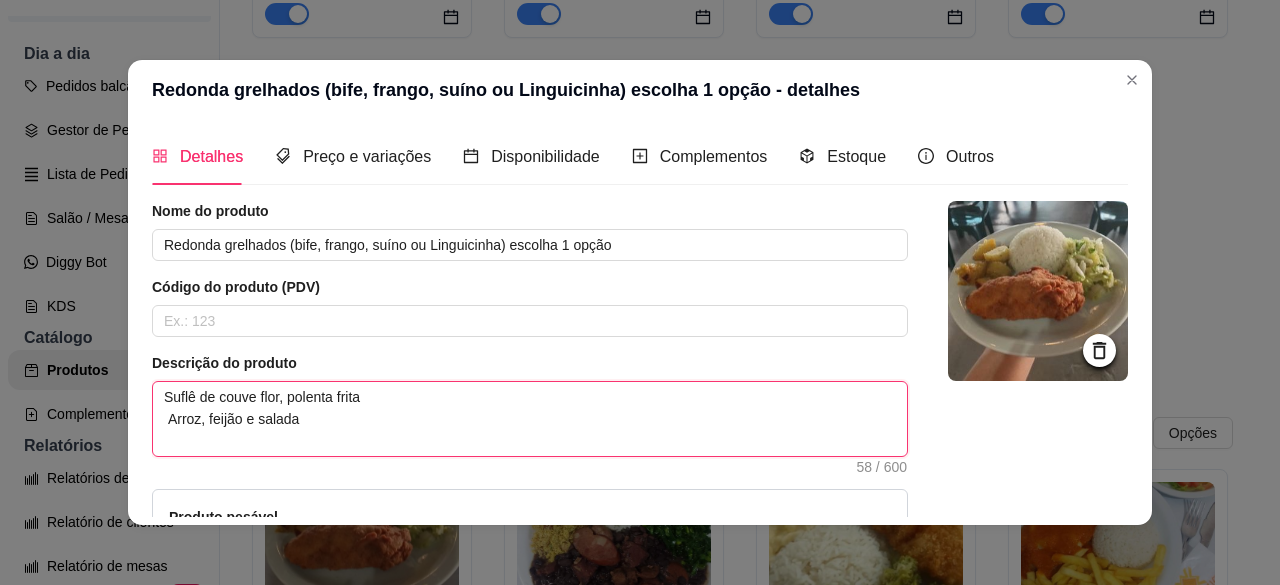 scroll, scrollTop: 263, scrollLeft: 0, axis: vertical 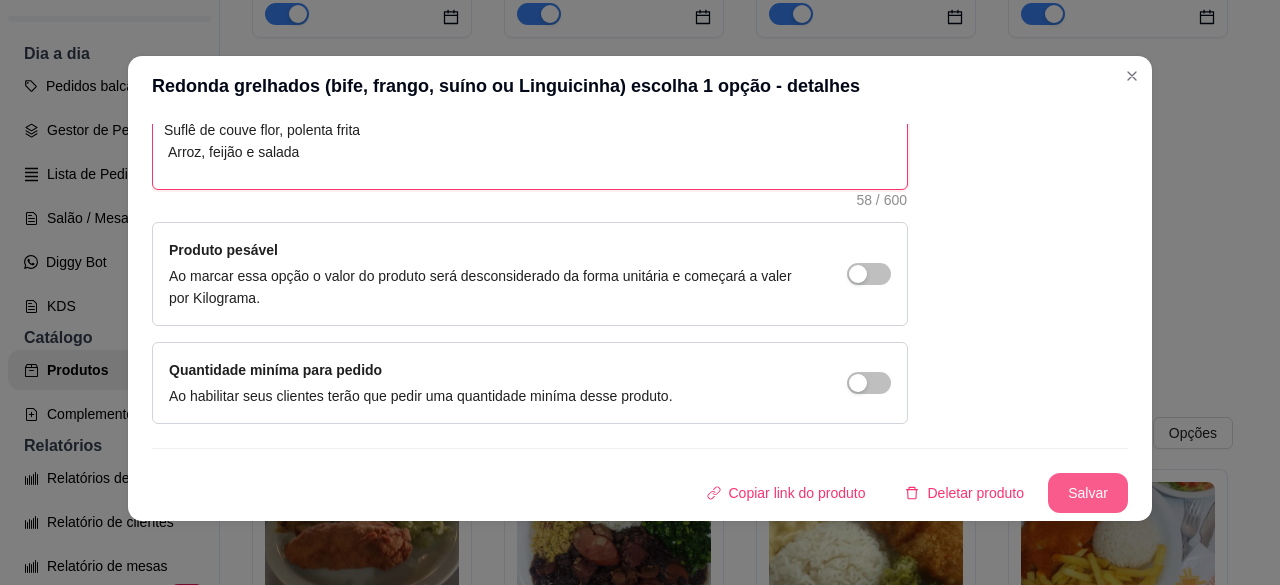 type on "Suflê de couve flor, polenta frita
Arroz, feijão e salada" 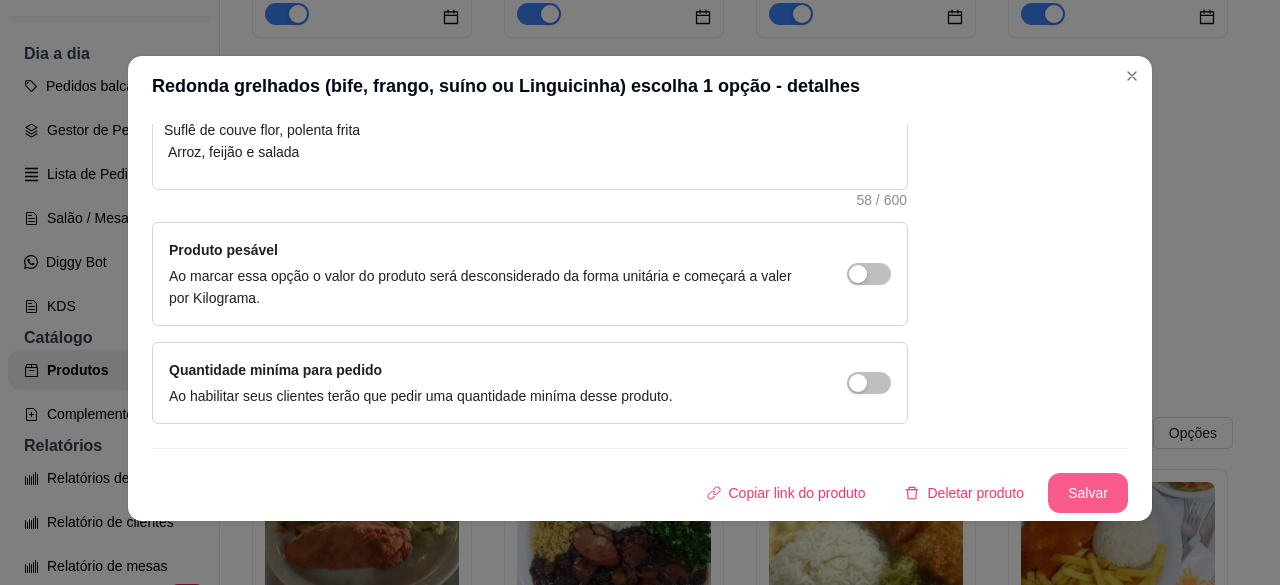 click on "Salvar" at bounding box center (1088, 493) 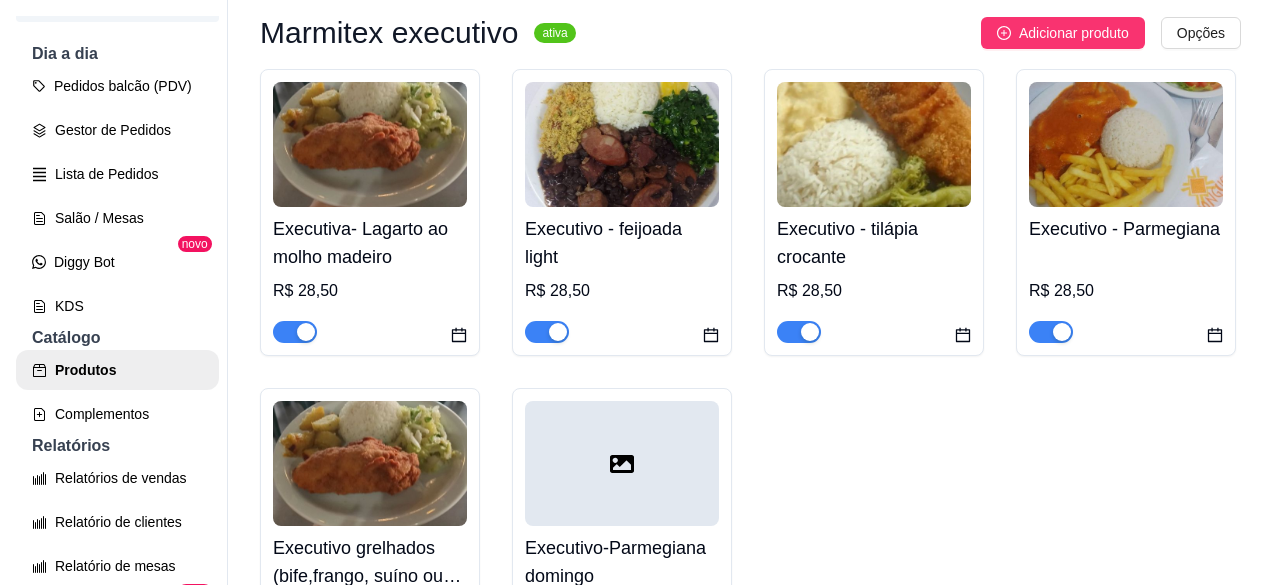 scroll, scrollTop: 1400, scrollLeft: 0, axis: vertical 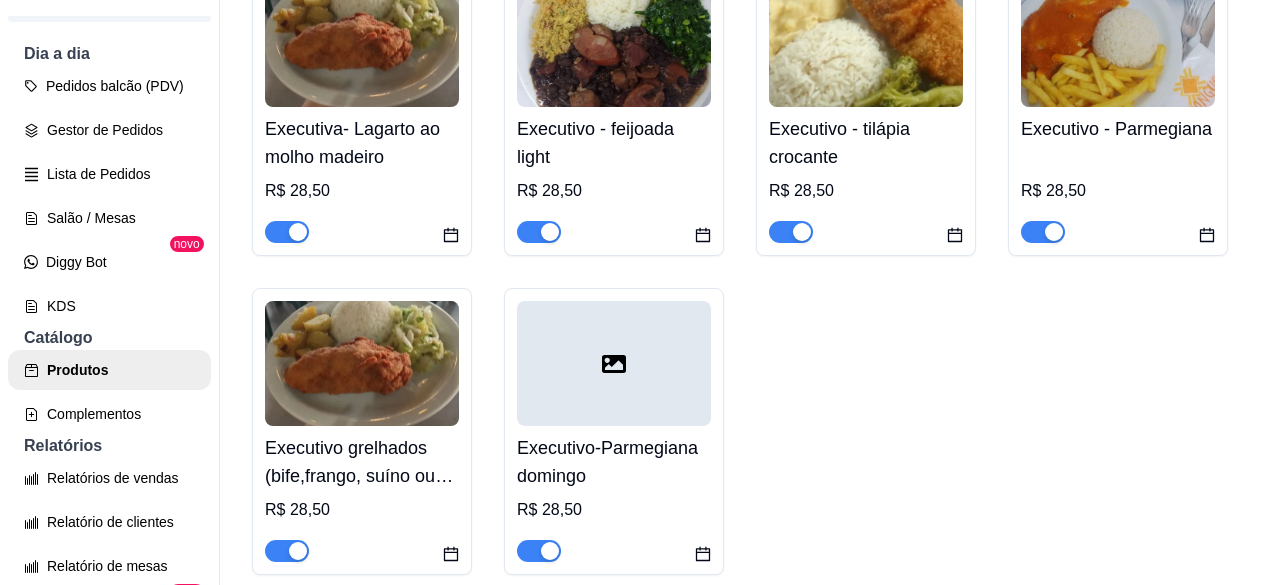 click at bounding box center [362, 363] 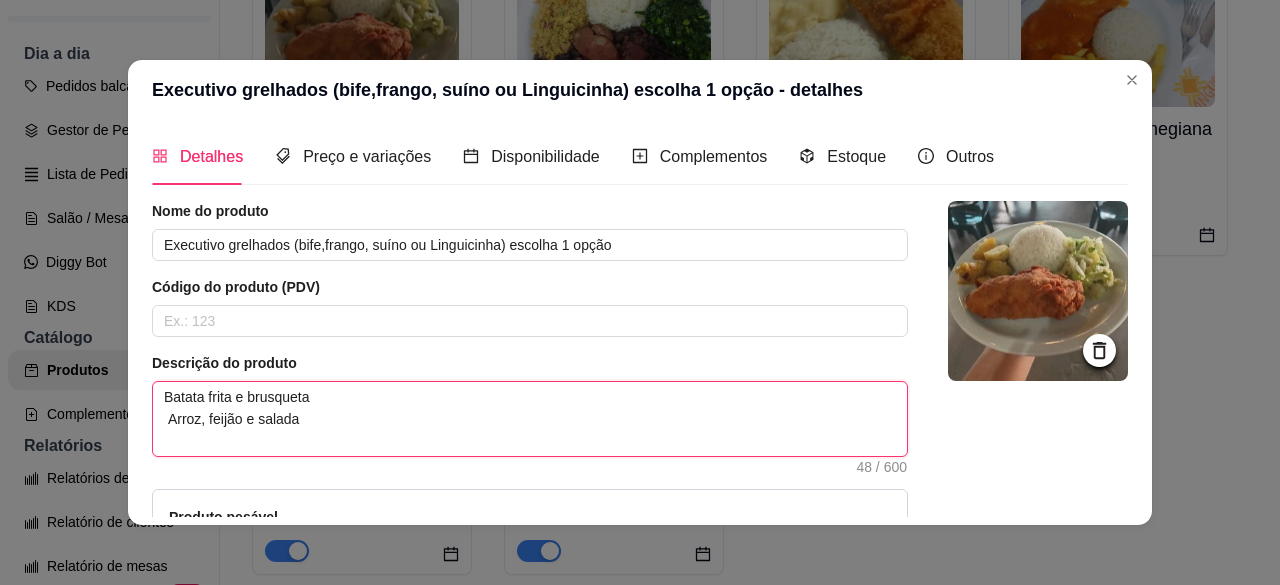 drag, startPoint x: 465, startPoint y: 396, endPoint x: 165, endPoint y: 390, distance: 300.06 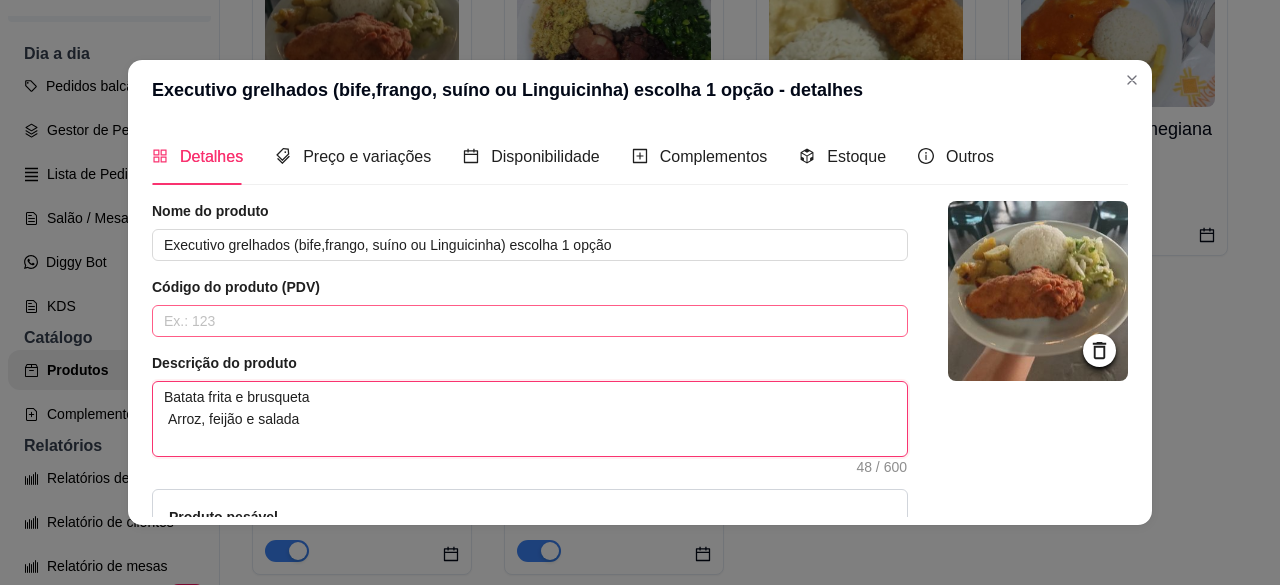 paste on "Suflê de couve flor, polenta frita" 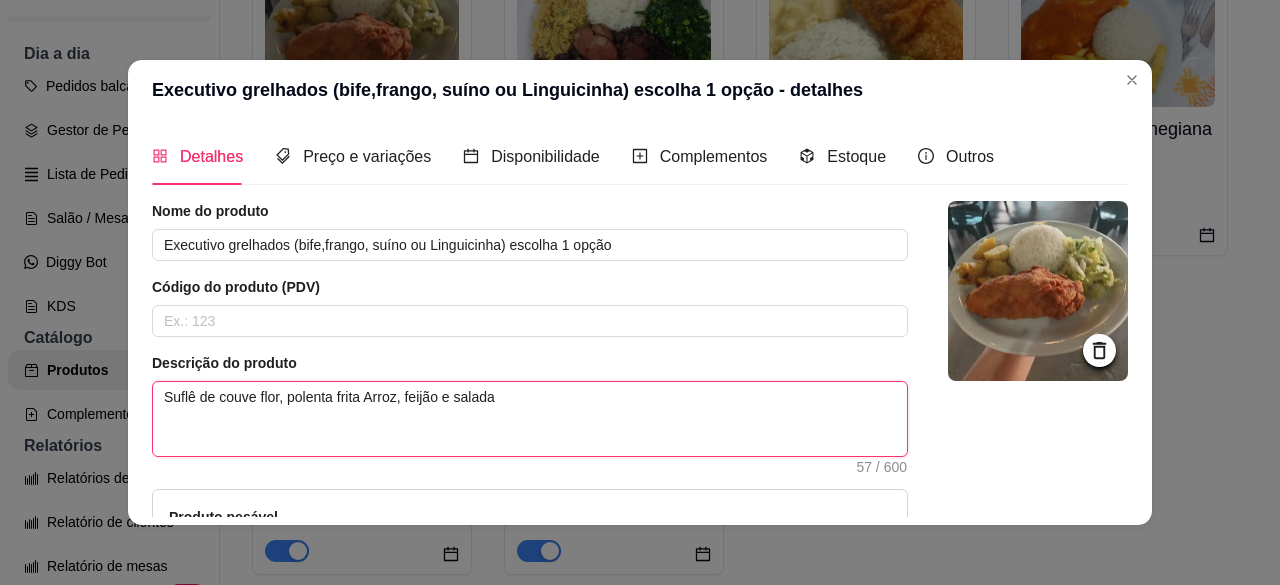 scroll, scrollTop: 263, scrollLeft: 0, axis: vertical 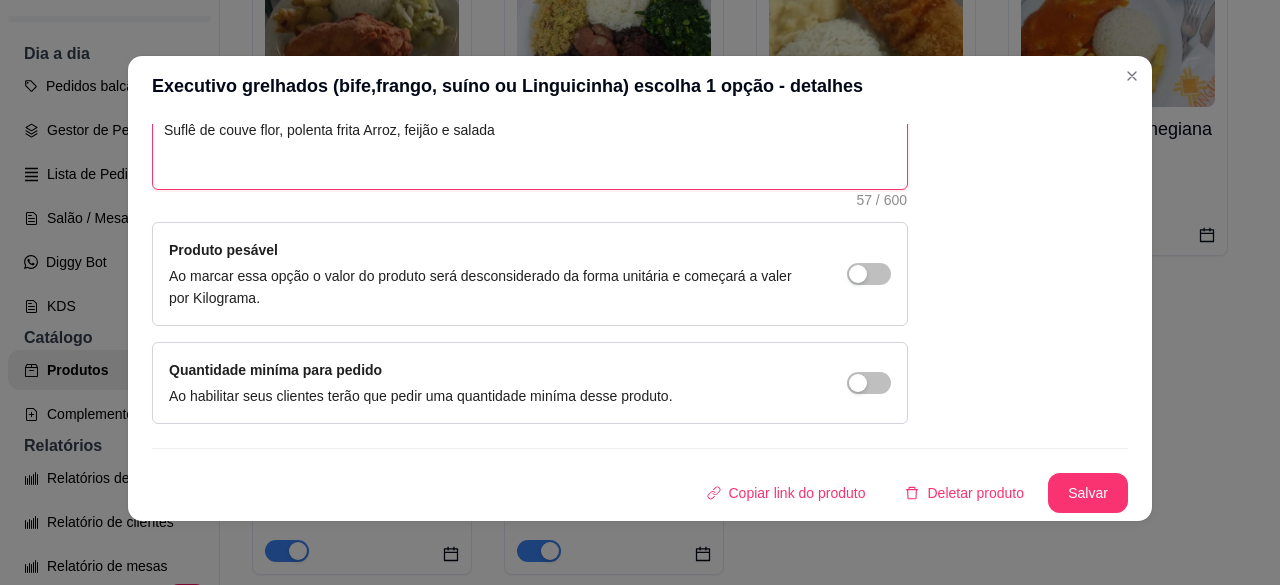 type 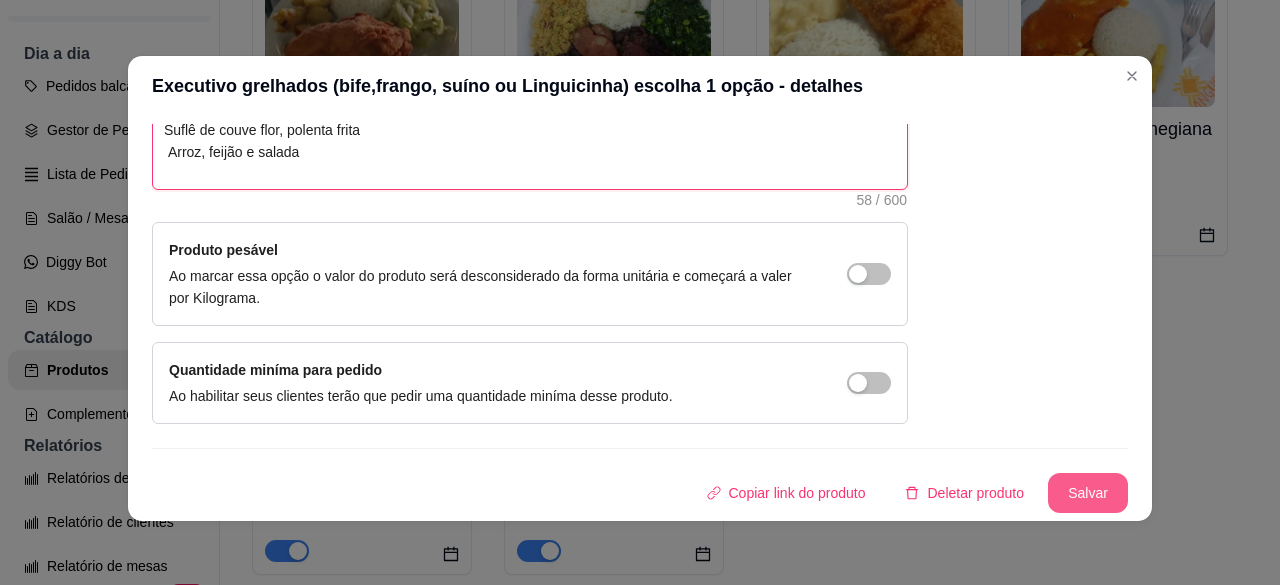 type on "Suflê de couve flor, polenta frita
Arroz, feijão e salada" 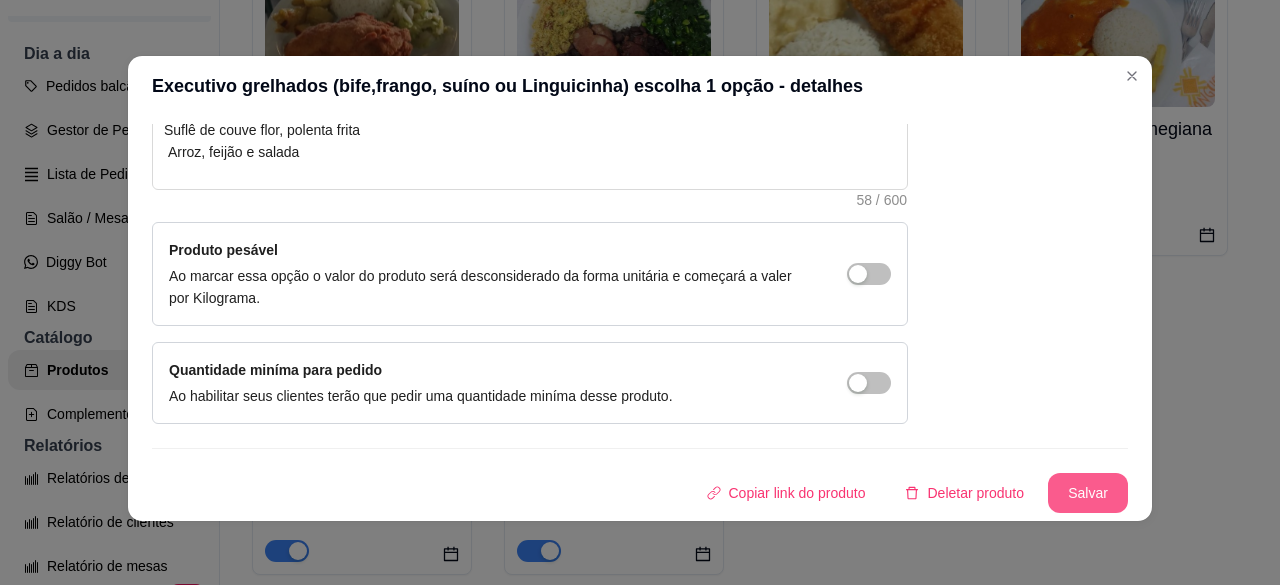 click on "Salvar" at bounding box center (1088, 493) 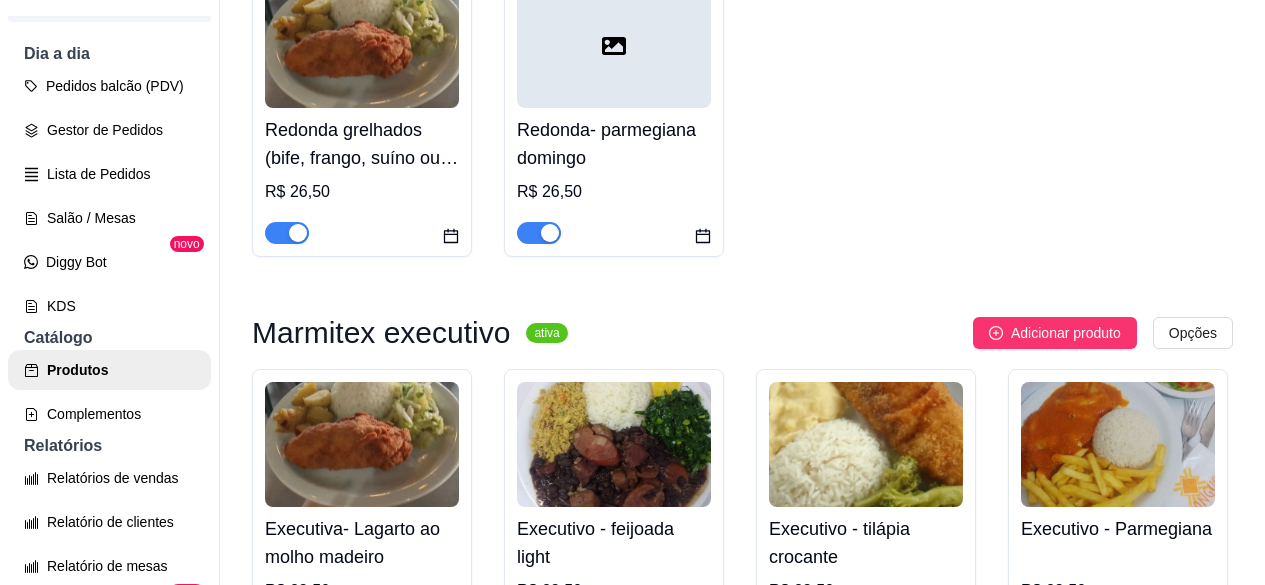 scroll, scrollTop: 900, scrollLeft: 0, axis: vertical 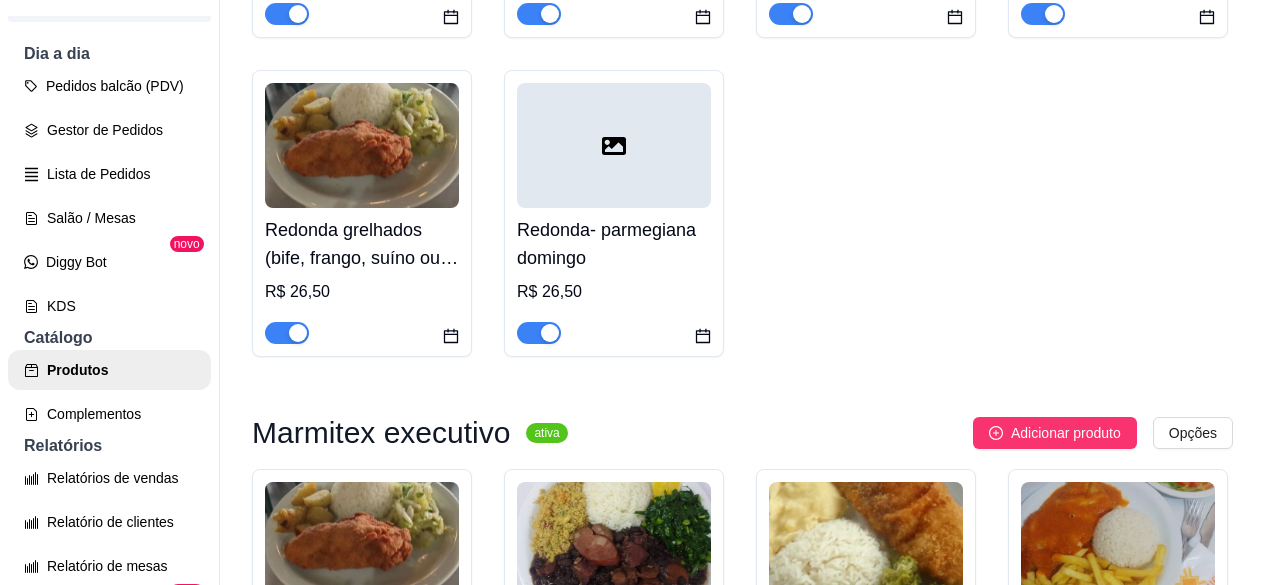 click at bounding box center [362, 145] 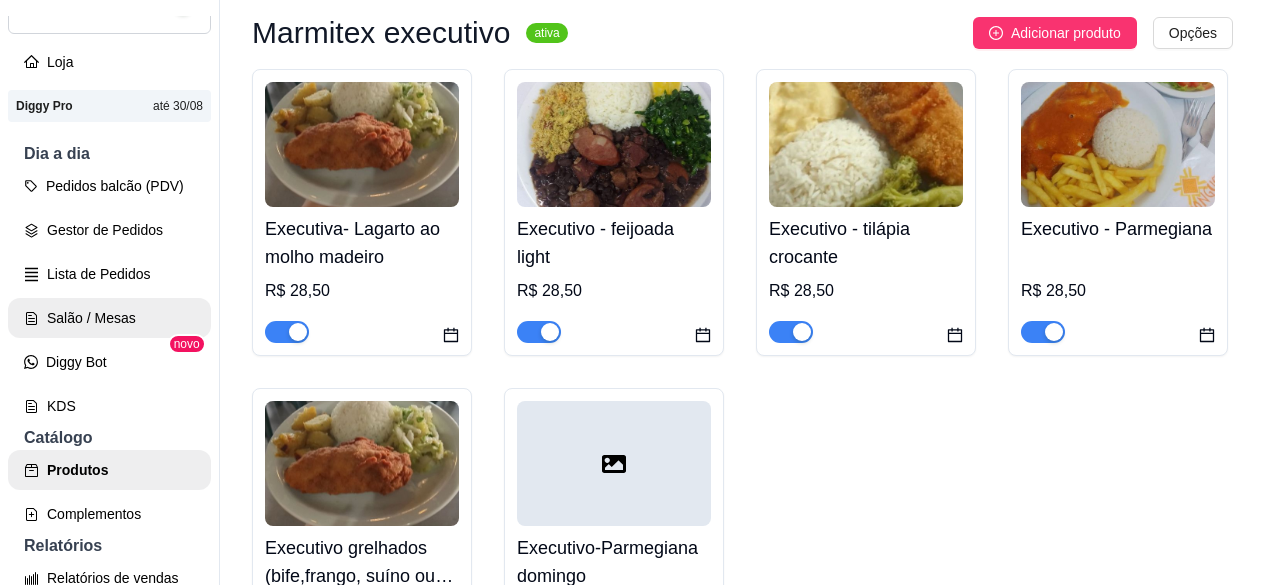scroll, scrollTop: 0, scrollLeft: 0, axis: both 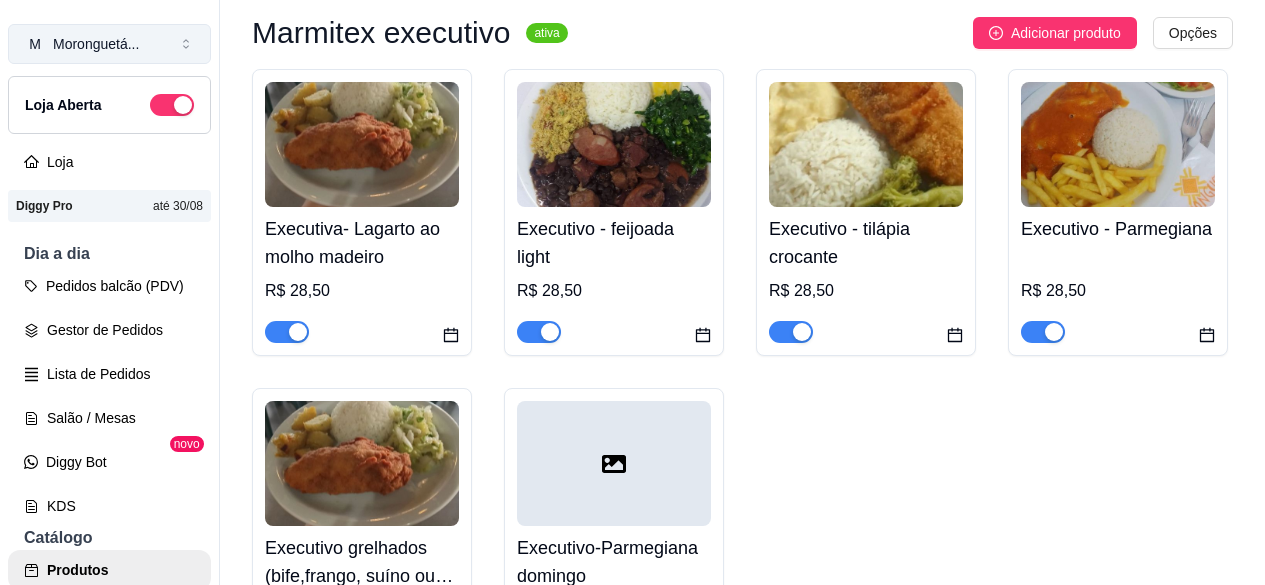click on "Moronguetá ..." at bounding box center [96, 44] 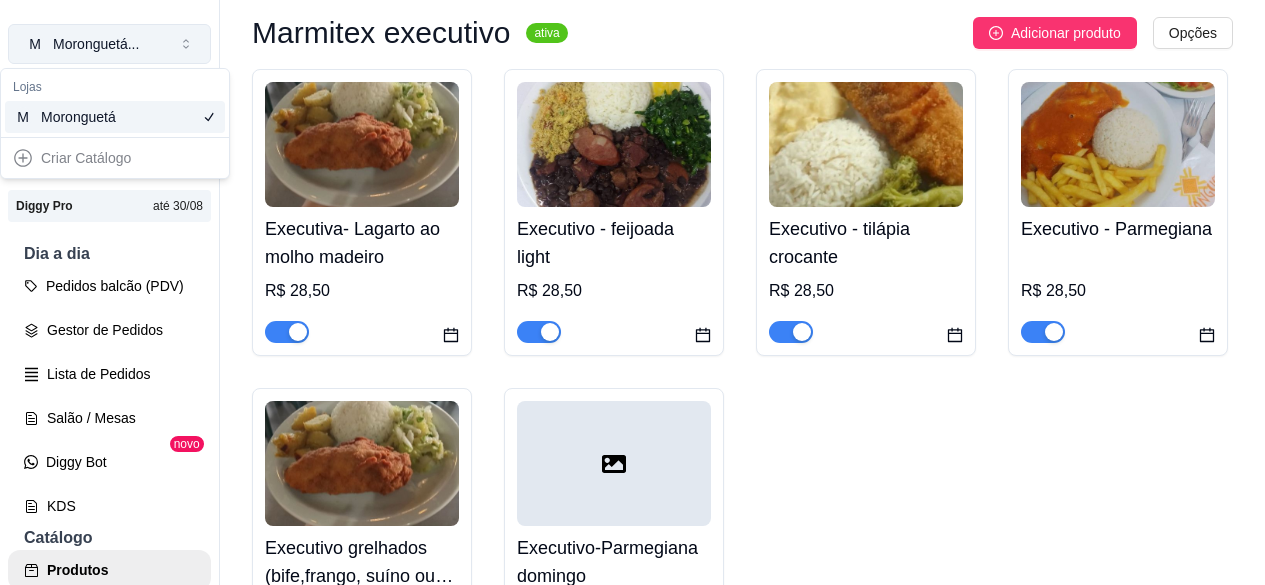 click on "Moronguetá ..." at bounding box center (96, 44) 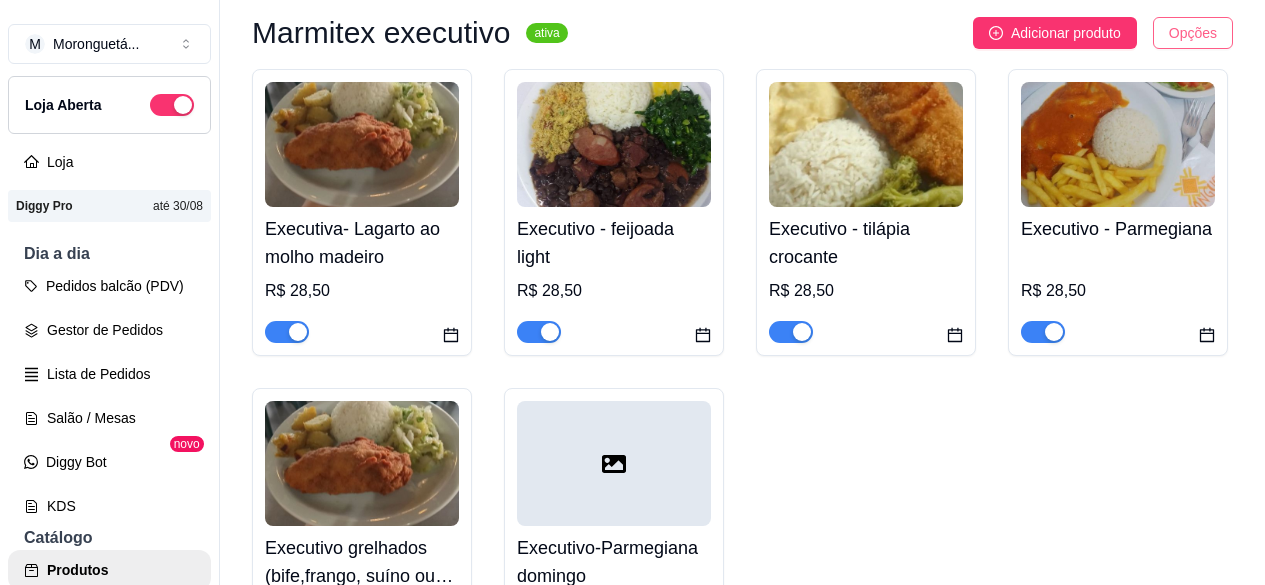 click on "M [LAST] ... Loja Aberta Loja Diggy Pro até 30/08   Dia a dia Pedidos balcão (PDV) Gestor de Pedidos Lista de Pedidos Salão / Mesas Diggy Bot novo KDS Catálogo Produtos Complementos Relatórios Relatórios de vendas Relatório de clientes Relatório de mesas Relatório de fidelidade novo Gerenciar Entregadores novo Nota Fiscal (NFC-e) Controle de caixa Controle de fiado Cupons Clientes Estoque Configurações Diggy Planos Precisa de ajuda? Sair Produtos Adicionar categoria Reodernar categorias Aqui você cadastra e gerencia seu produtos e categorias Marmitex economica ativa Adicionar produto Opções Pequena - frango grelhado, filé suíno ou Linguicinha de Dumont  (Escolha 1 opção)   R$ 24,50 pequena - feijoadinha   R$ 24,50 Marmitex redonda ativa Adicionar produto Opções Redonda - Lagarto ao molho madeiro   R$ 26,50 Redonda- feijoada light    R$ 26,50 Redonda- tilapia crocante     R$ 26,50 Redonda- parmegiana    R$ 26,50   R$ 26,50 Redonda- parmegiana domingo   R$ 26,50 ativa Opções" at bounding box center (632, 292) 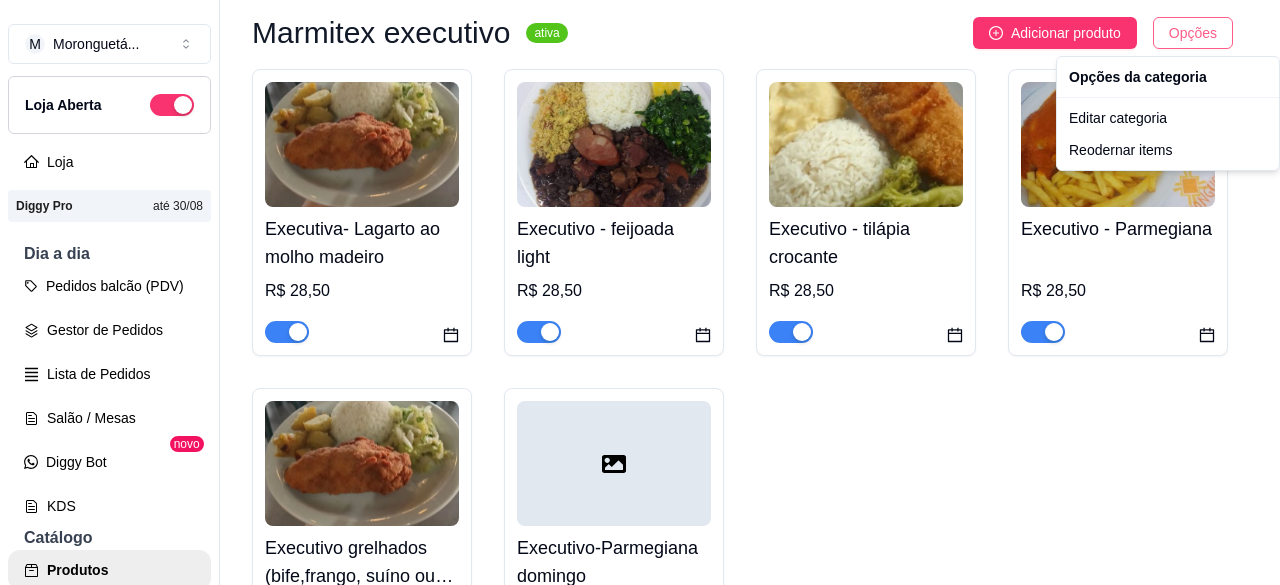 click on "M [LAST] ... Loja Aberta Loja Diggy Pro até 30/08   Dia a dia Pedidos balcão (PDV) Gestor de Pedidos Lista de Pedidos Salão / Mesas Diggy Bot novo KDS Catálogo Produtos Complementos Relatórios Relatórios de vendas Relatório de clientes Relatório de mesas Relatório de fidelidade novo Gerenciar Entregadores novo Nota Fiscal (NFC-e) Controle de caixa Controle de fiado Cupons Clientes Estoque Configurações Diggy Planos Precisa de ajuda? Sair Produtos Adicionar categoria Reodernar categorias Aqui você cadastra e gerencia seu produtos e categorias Marmitex economica ativa Adicionar produto Opções Pequena - frango grelhado, filé suíno ou Linguicinha de Dumont  (Escolha 1 opção)   R$ 24,50 pequena - feijoadinha   R$ 24,50 Marmitex redonda ativa Adicionar produto Opções Redonda - Lagarto ao molho madeiro   R$ 26,50 Redonda- feijoada light    R$ 26,50 Redonda- tilapia crocante     R$ 26,50 Redonda- parmegiana    R$ 26,50   R$ 26,50 Redonda- parmegiana domingo   R$ 26,50 ativa Opções" at bounding box center (640, 292) 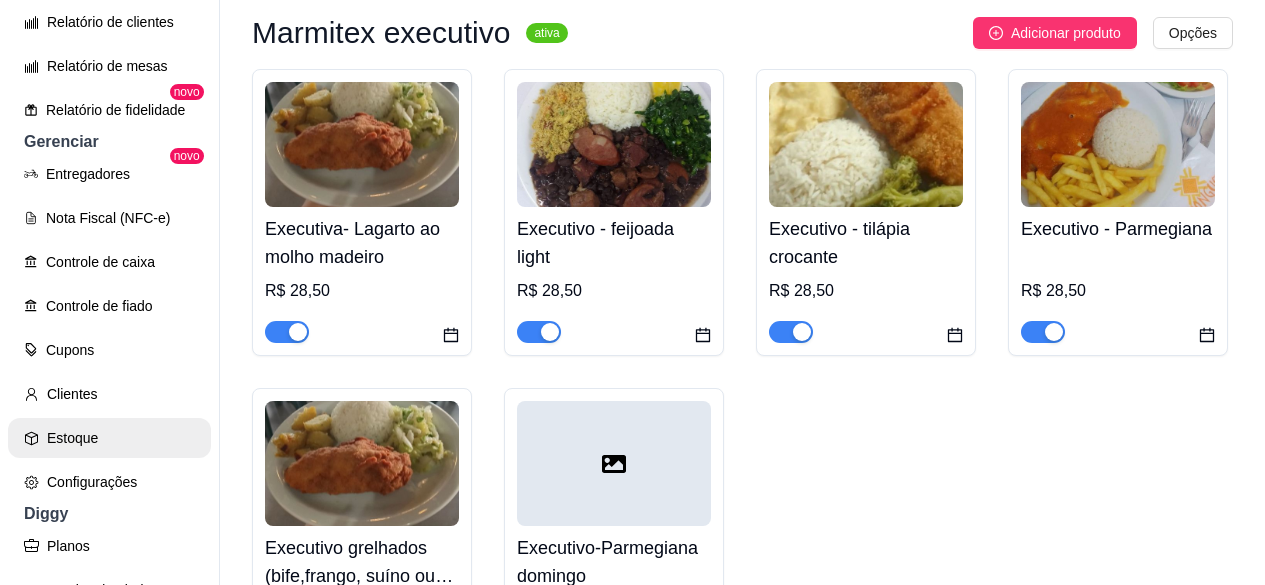 scroll, scrollTop: 800, scrollLeft: 0, axis: vertical 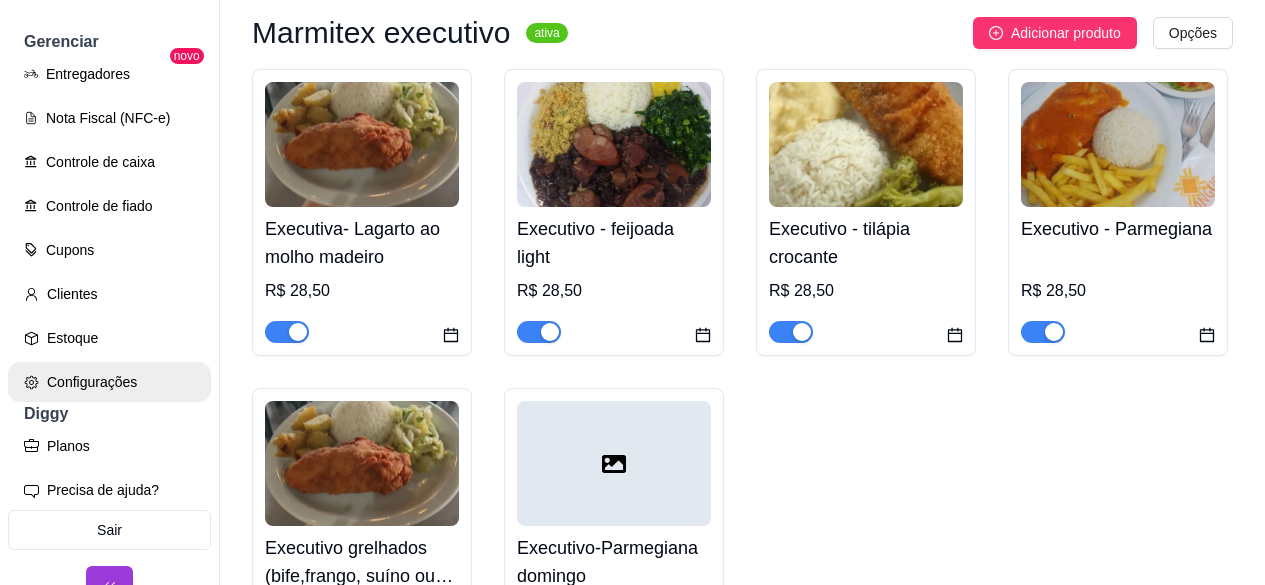 click on "Configurações" at bounding box center [109, 382] 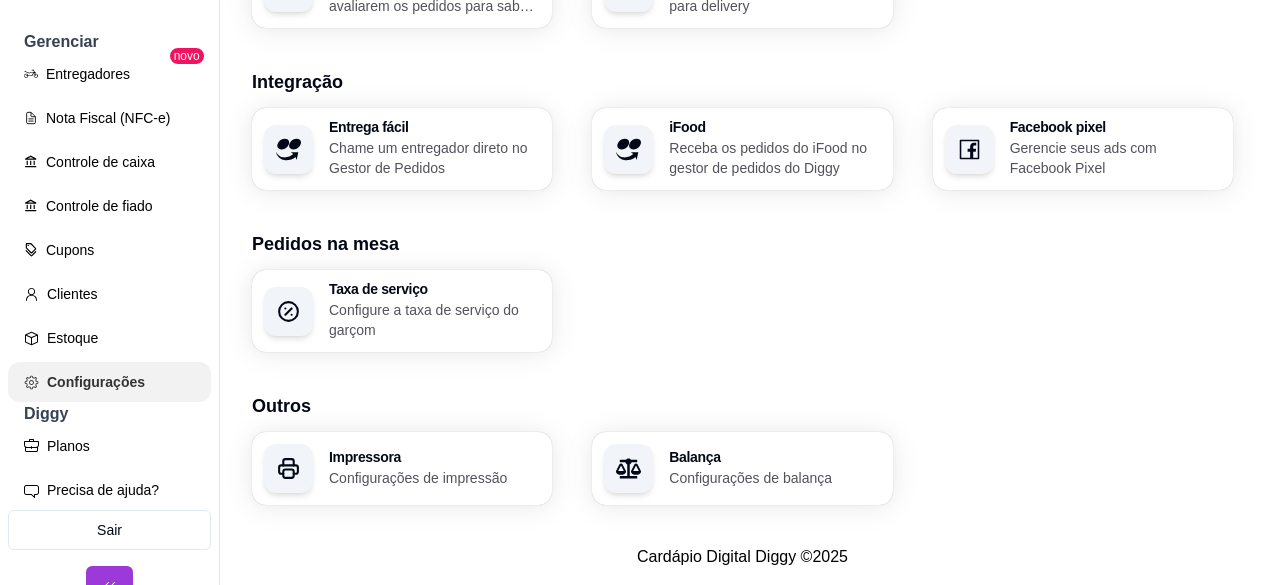 scroll, scrollTop: 0, scrollLeft: 0, axis: both 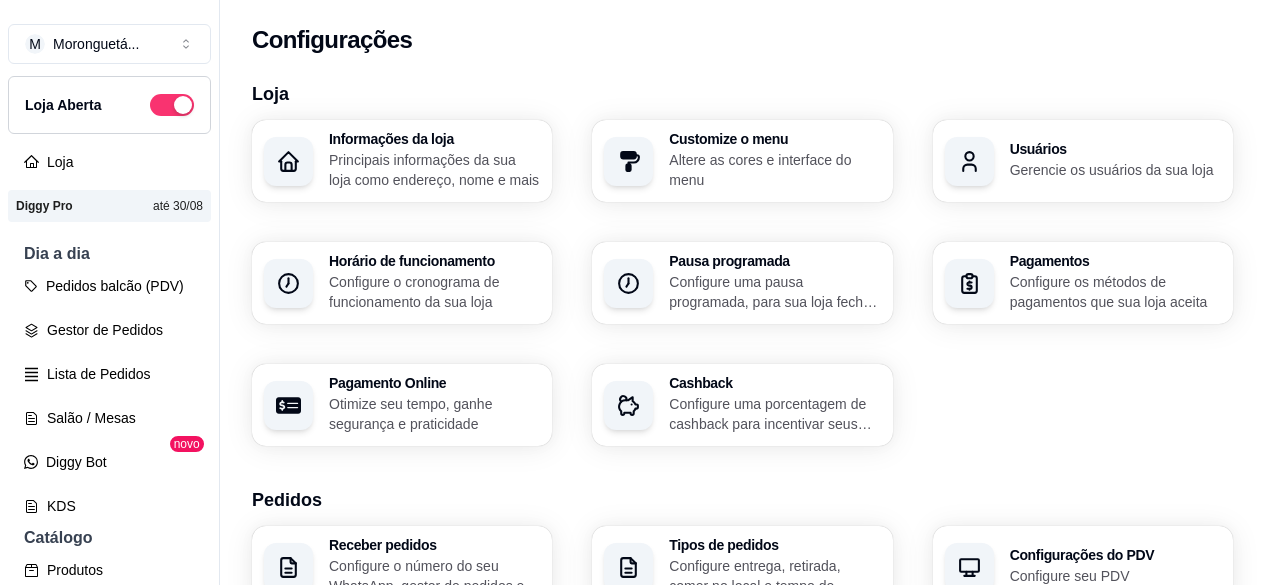 click on "Loja Aberta" at bounding box center (109, 105) 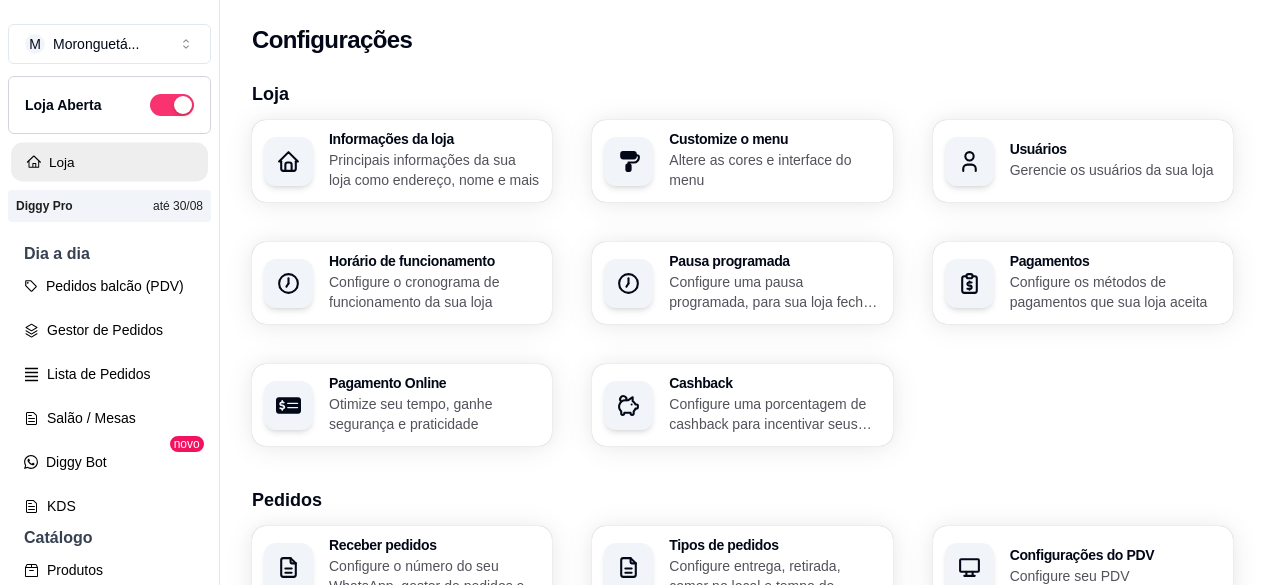 click on "Loja" at bounding box center (109, 162) 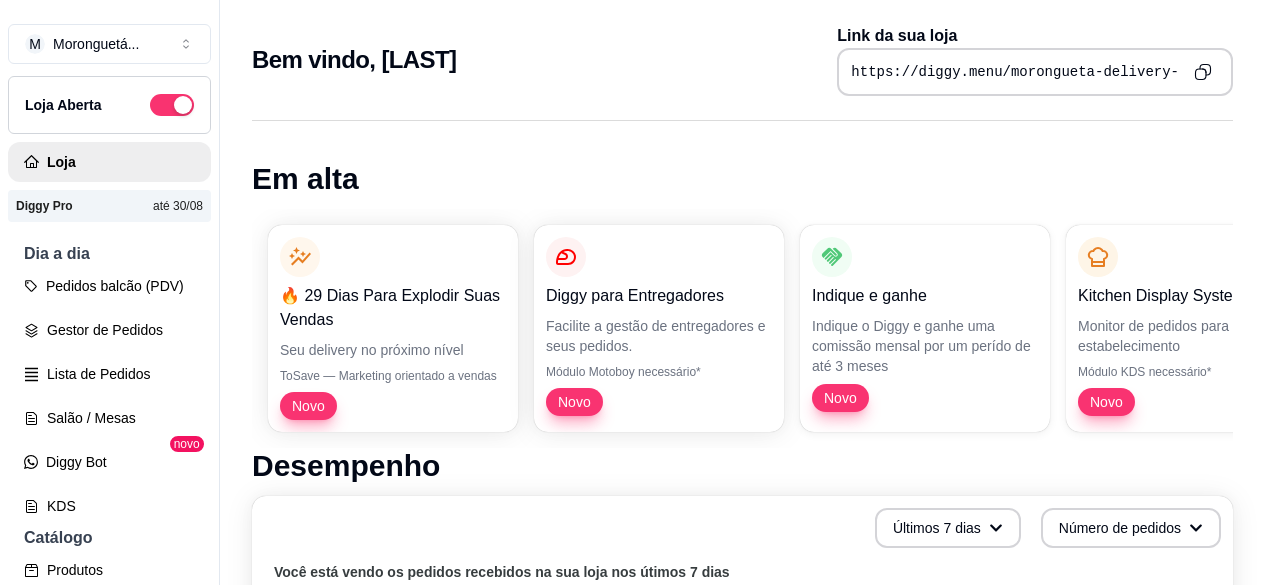 click 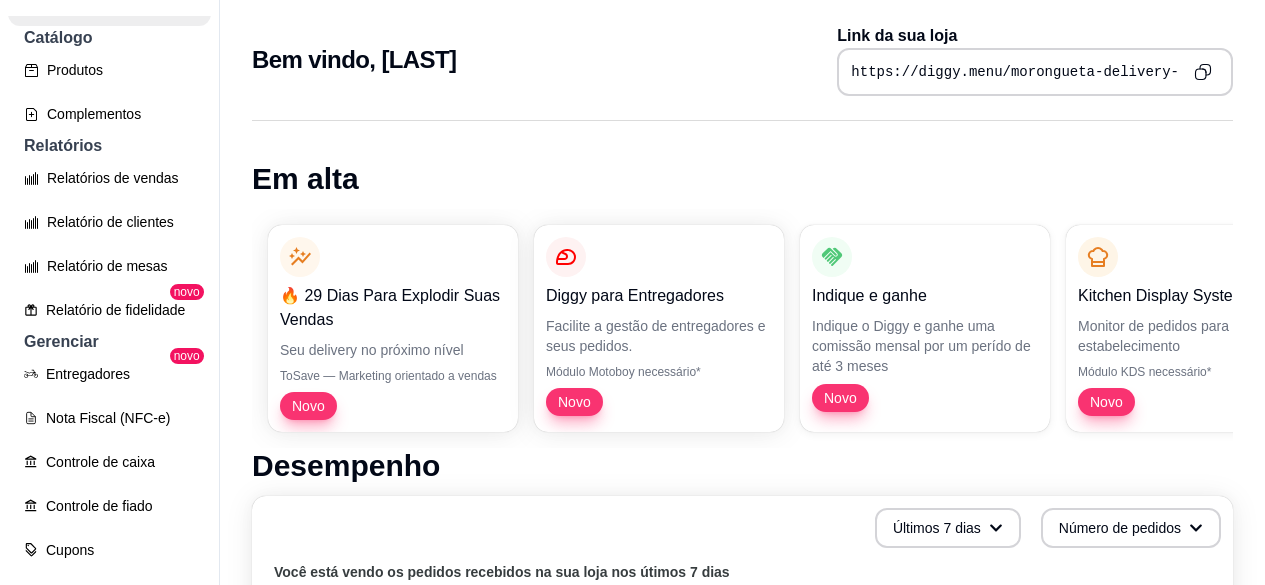 scroll, scrollTop: 829, scrollLeft: 0, axis: vertical 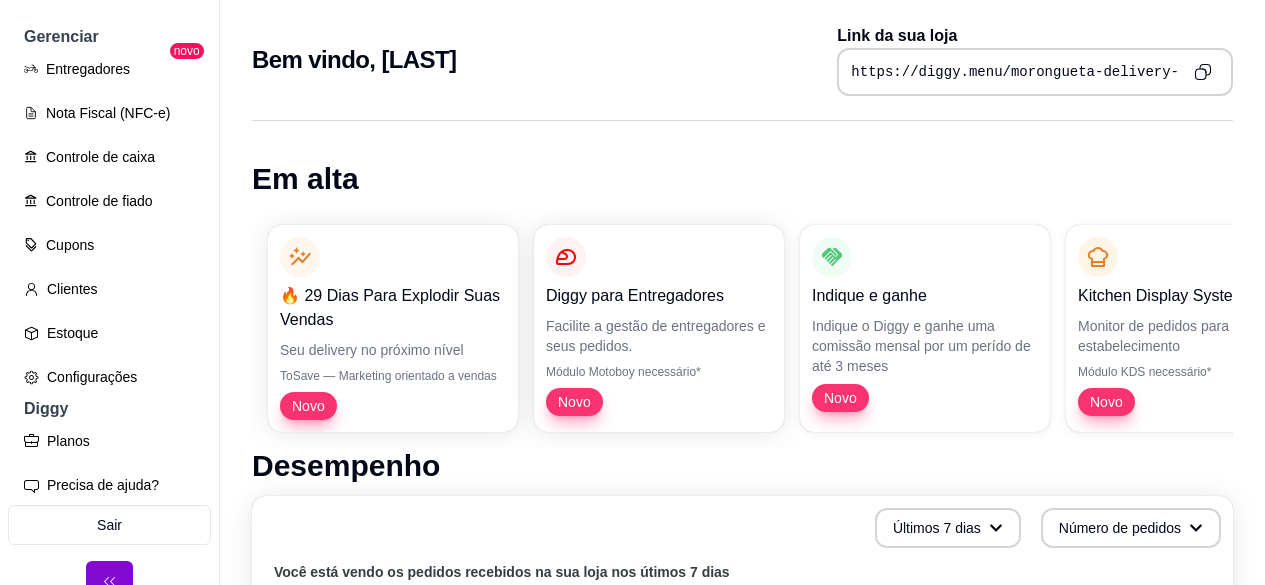 click at bounding box center [109, 581] 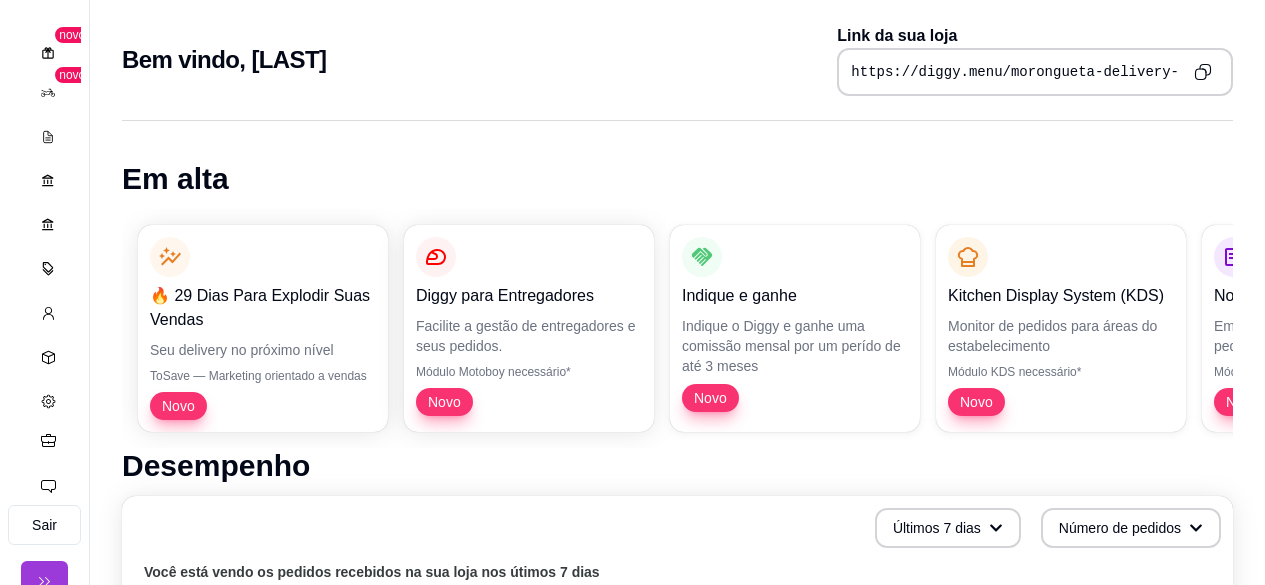 click 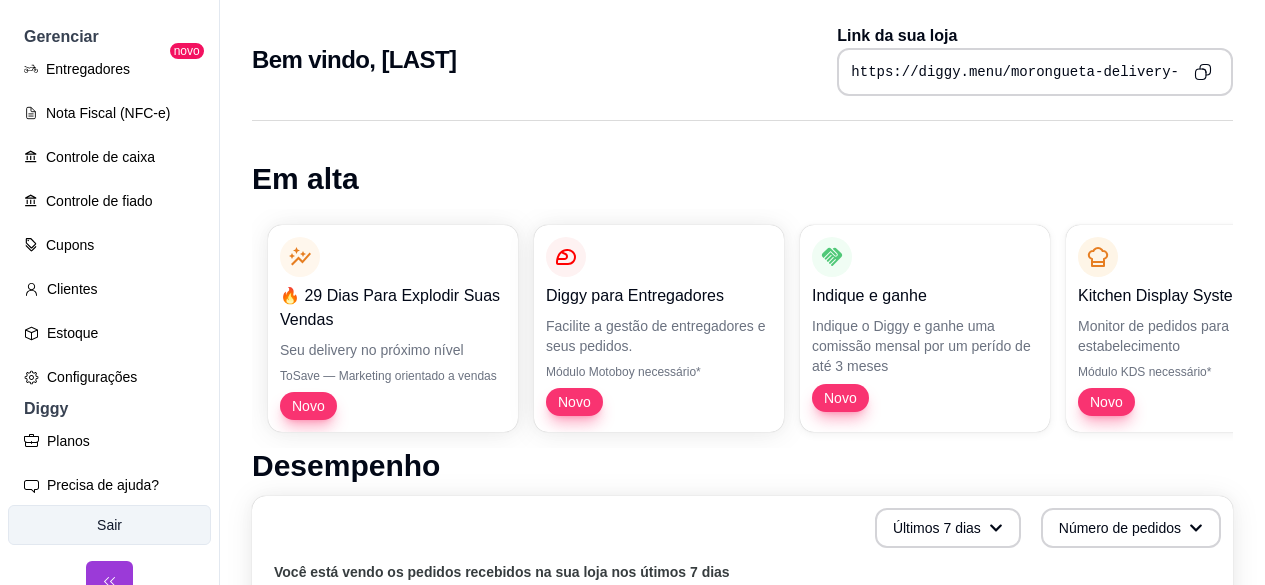click on "Sair" at bounding box center [109, 525] 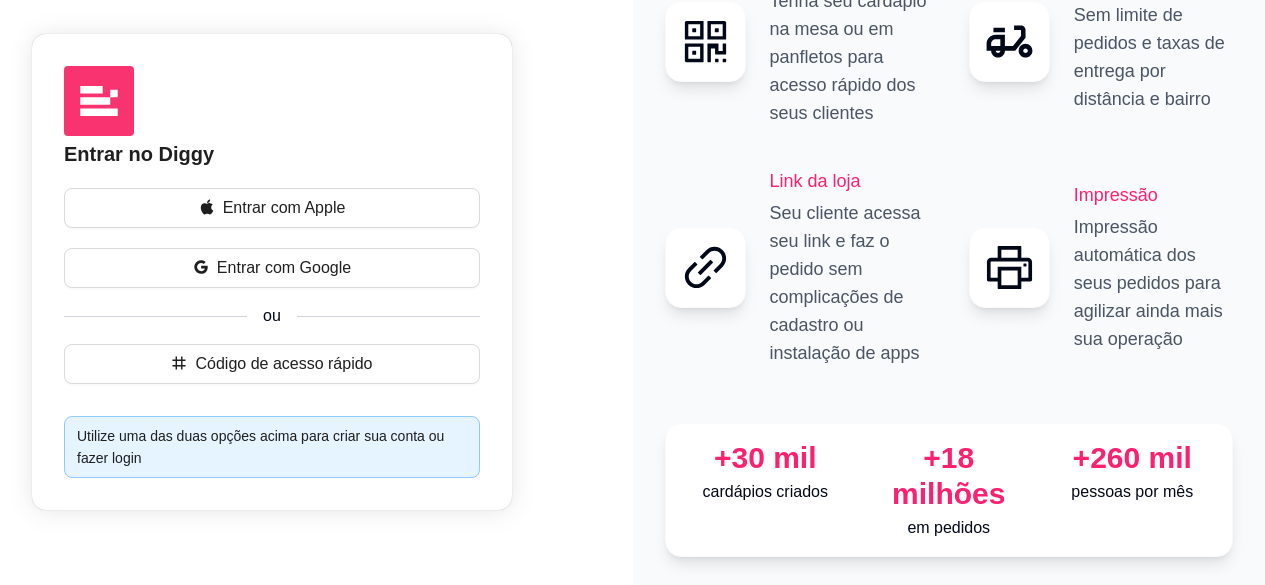 scroll, scrollTop: 0, scrollLeft: 0, axis: both 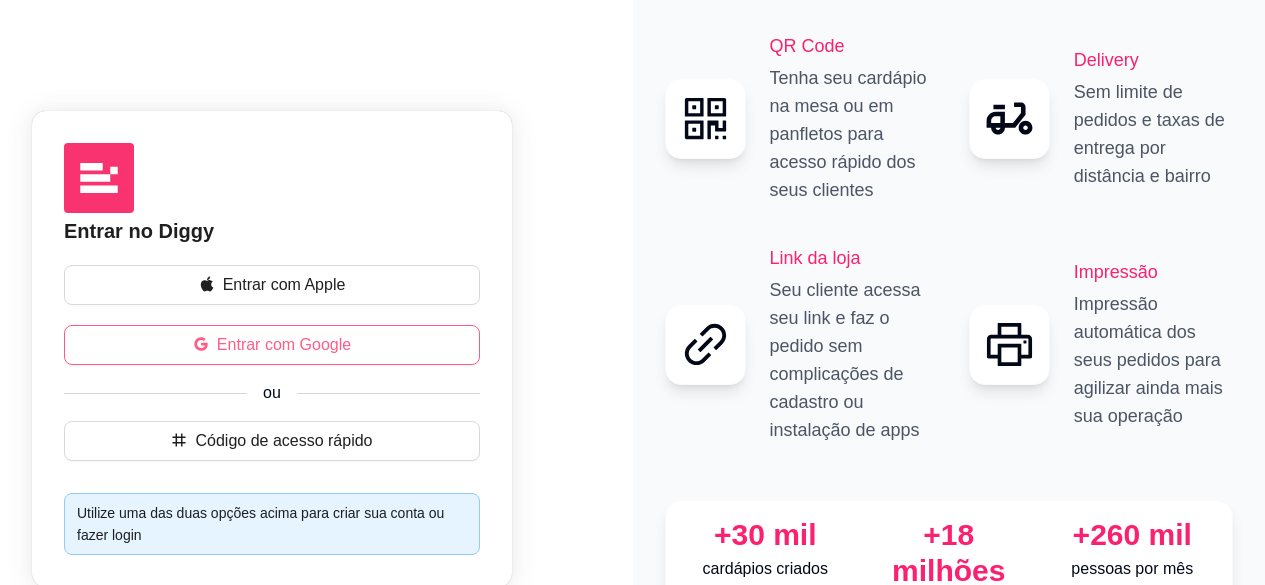 click on "Entrar com Google" at bounding box center [272, 345] 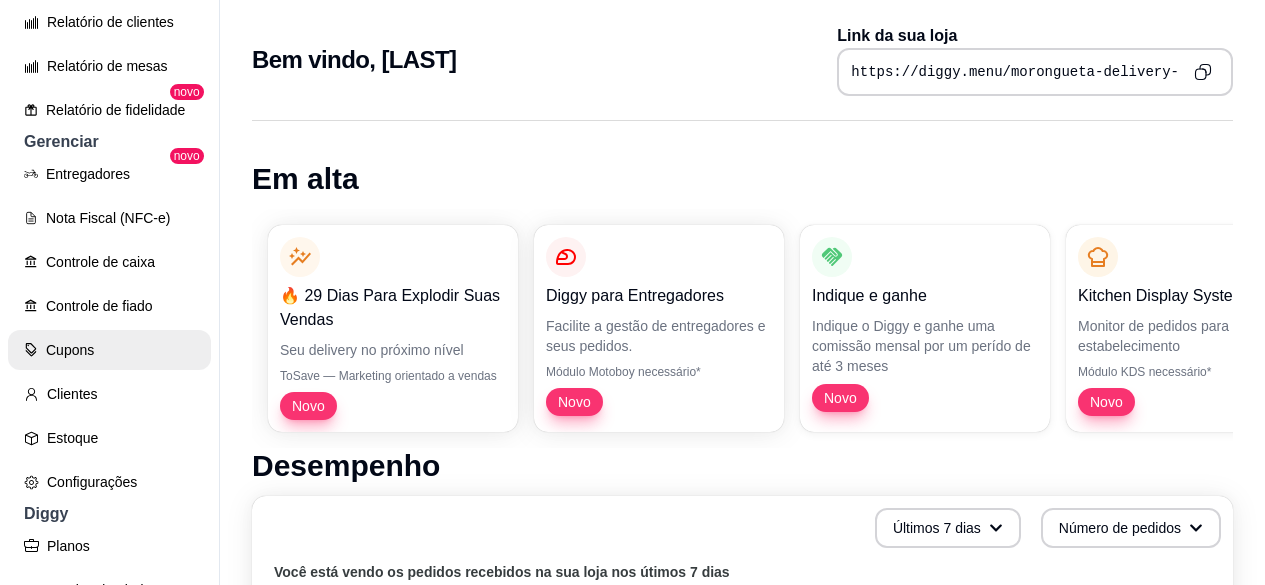 scroll, scrollTop: 500, scrollLeft: 0, axis: vertical 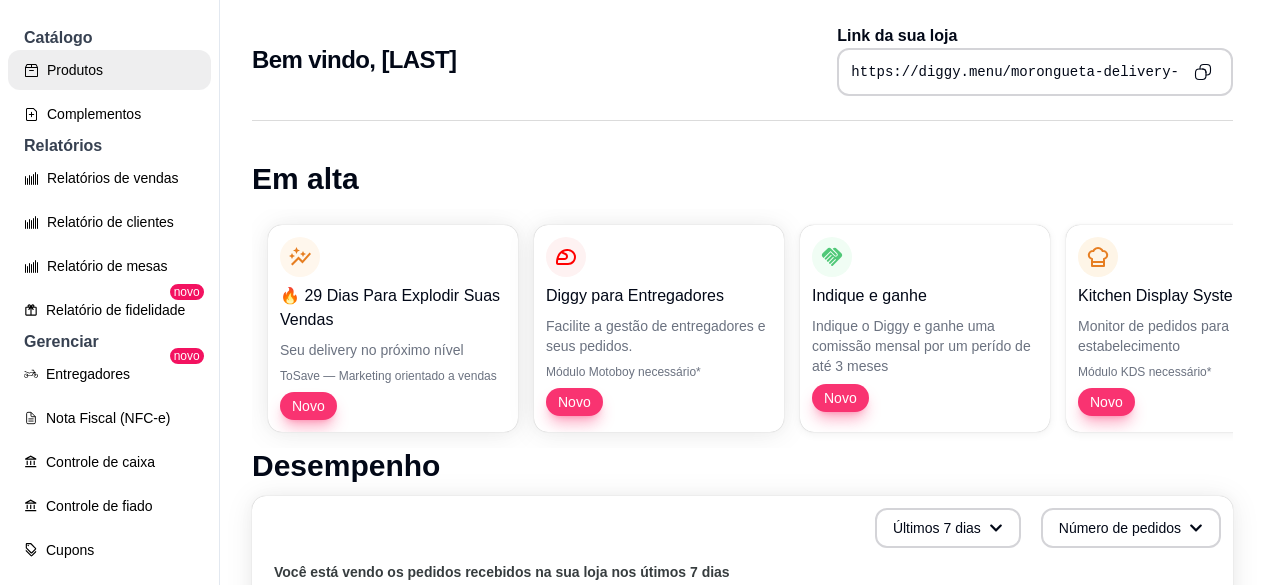 click on "Produtos" at bounding box center (109, 70) 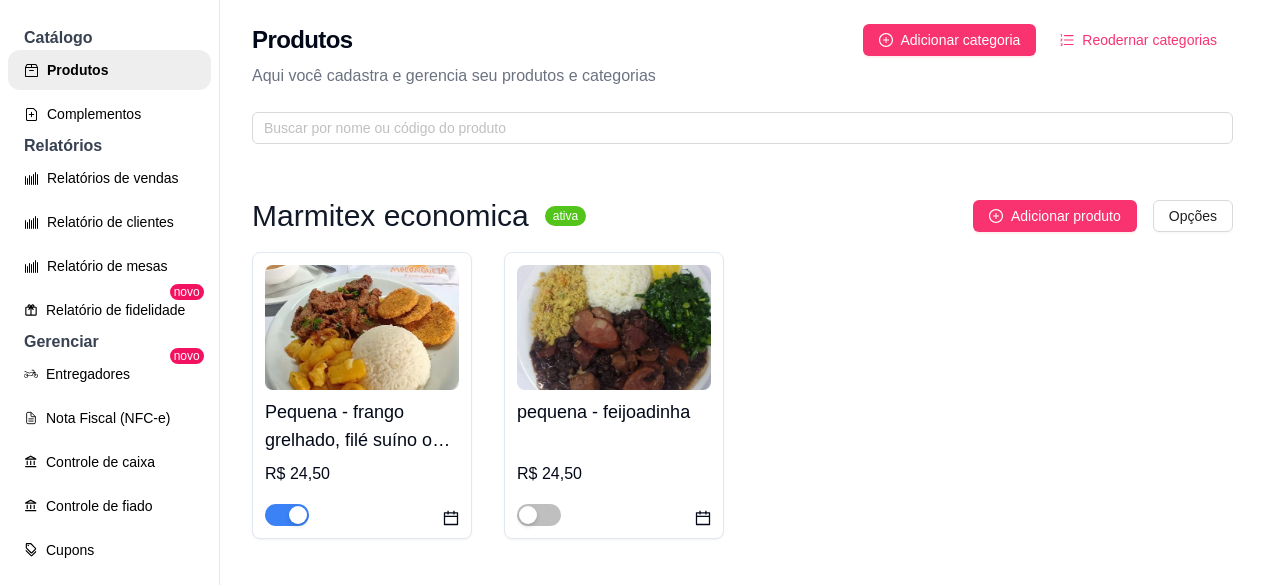 scroll, scrollTop: 200, scrollLeft: 0, axis: vertical 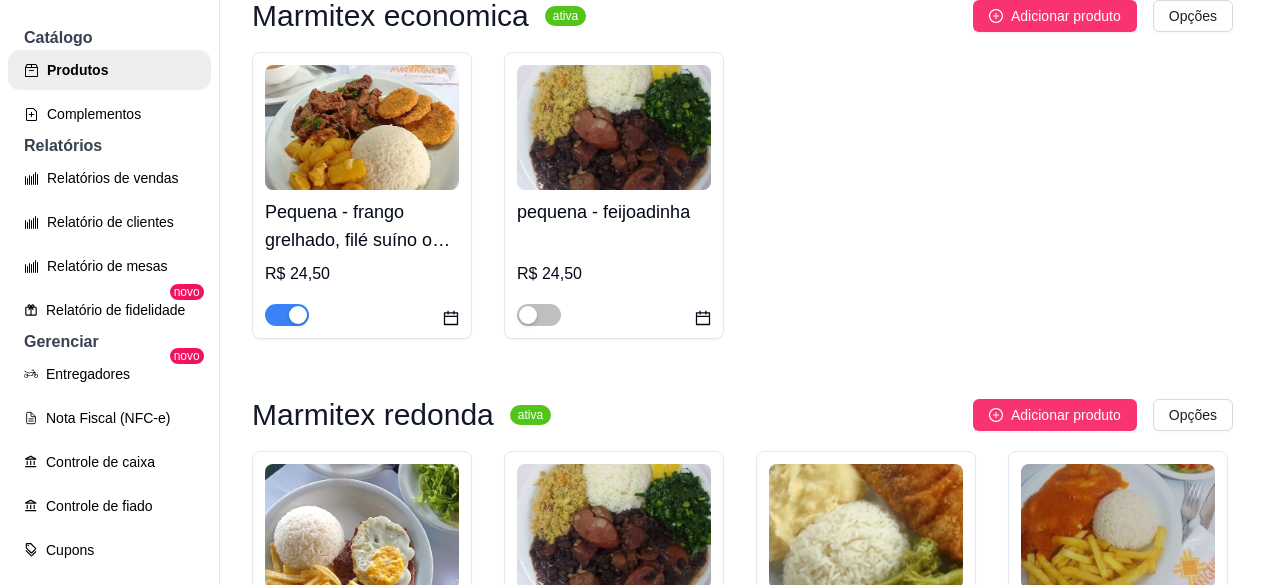 click on "Pequena - frango grelhado, filé suíno ou Linguicinha de Dumont  (Escolha 1 opção)" at bounding box center [362, 226] 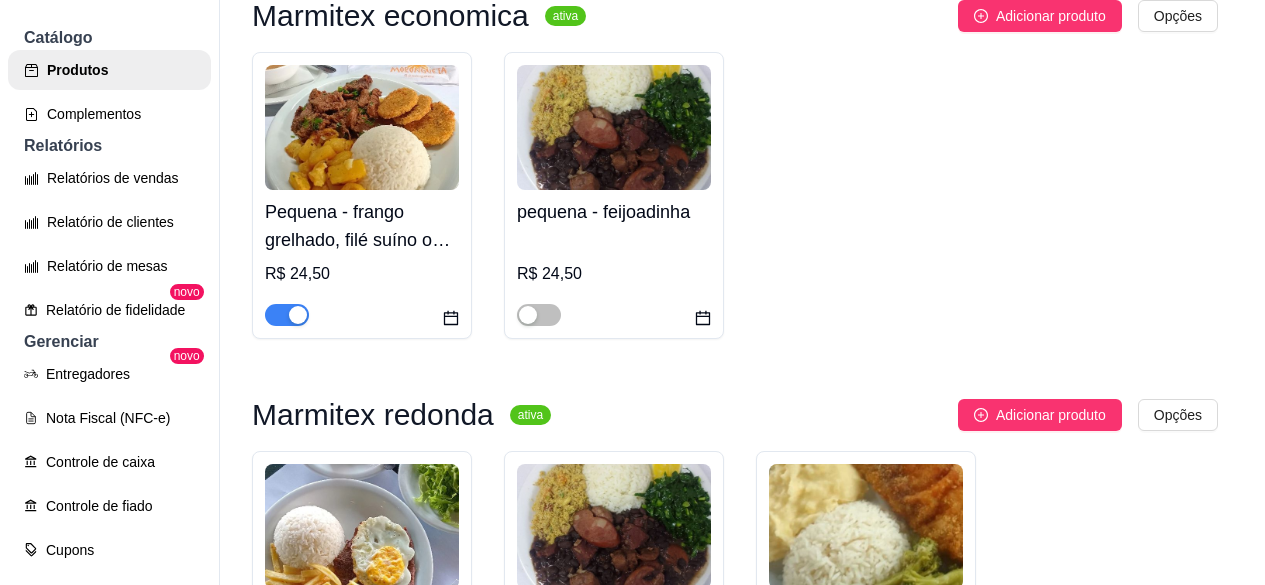 type 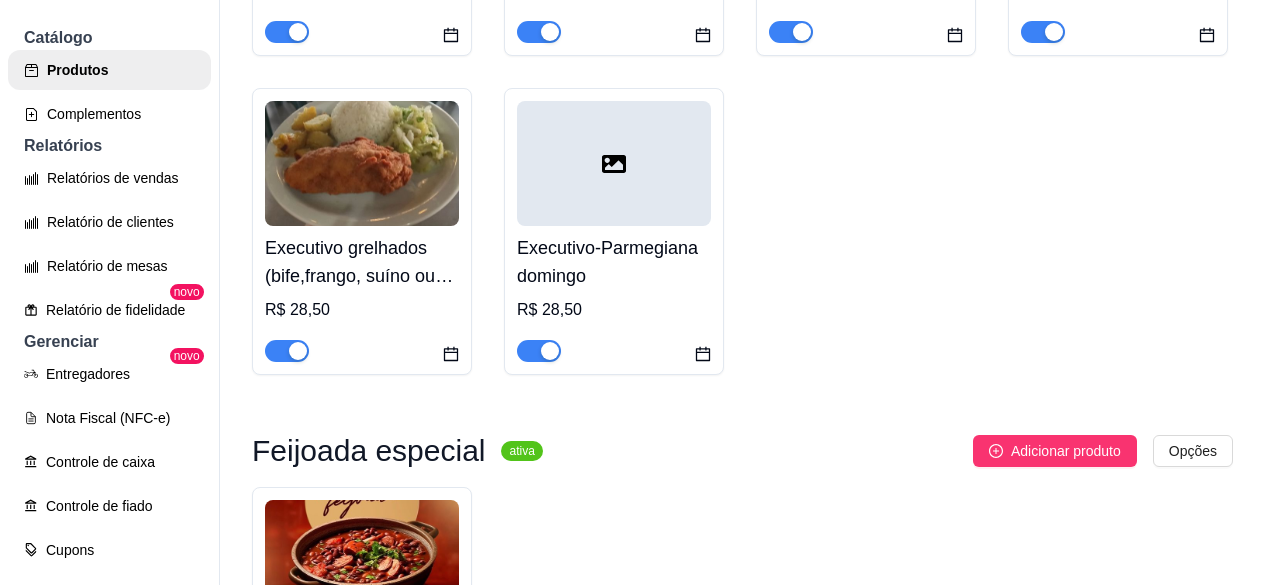 scroll, scrollTop: 2200, scrollLeft: 0, axis: vertical 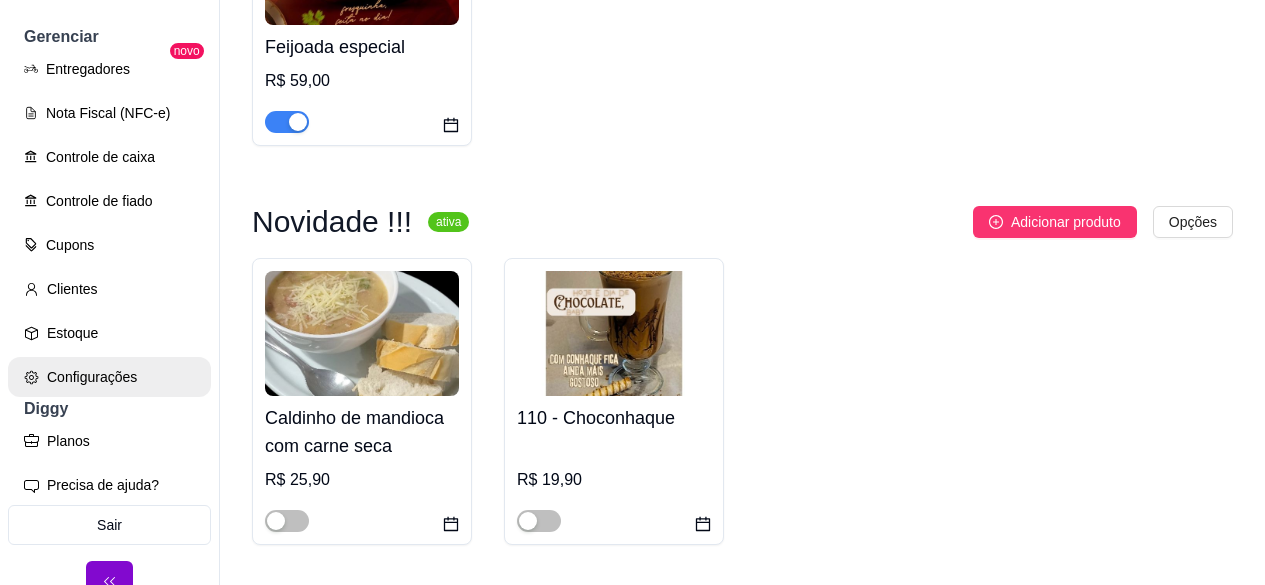 click on "Configurações" at bounding box center [109, 377] 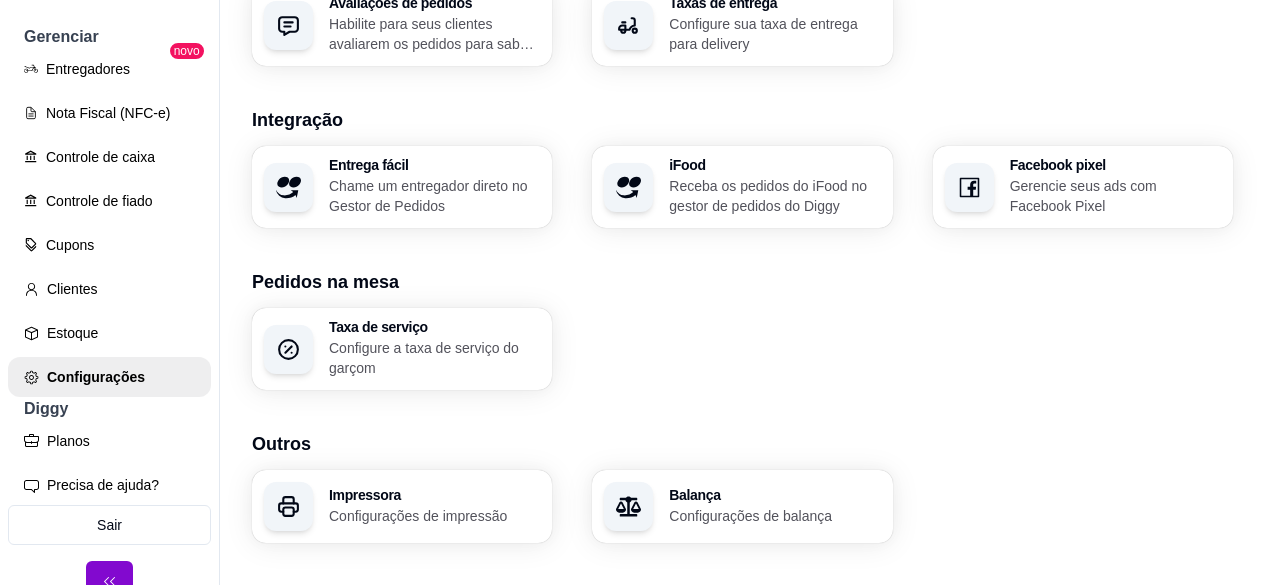 scroll, scrollTop: 853, scrollLeft: 0, axis: vertical 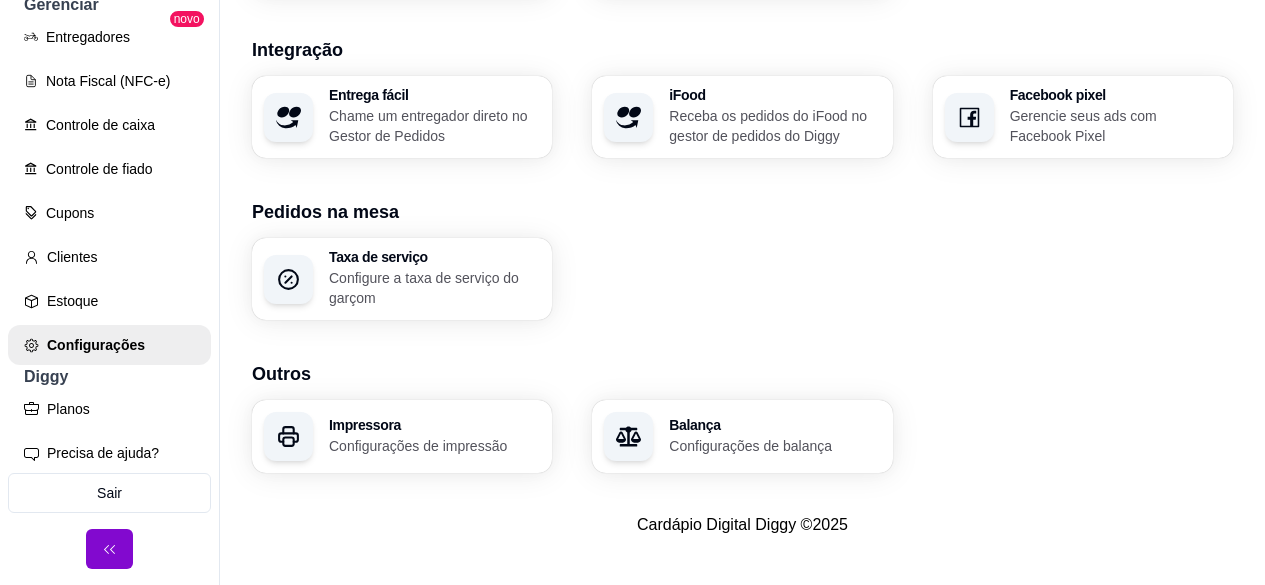 click on "Impressora Configurações de impressão" at bounding box center (434, 437) 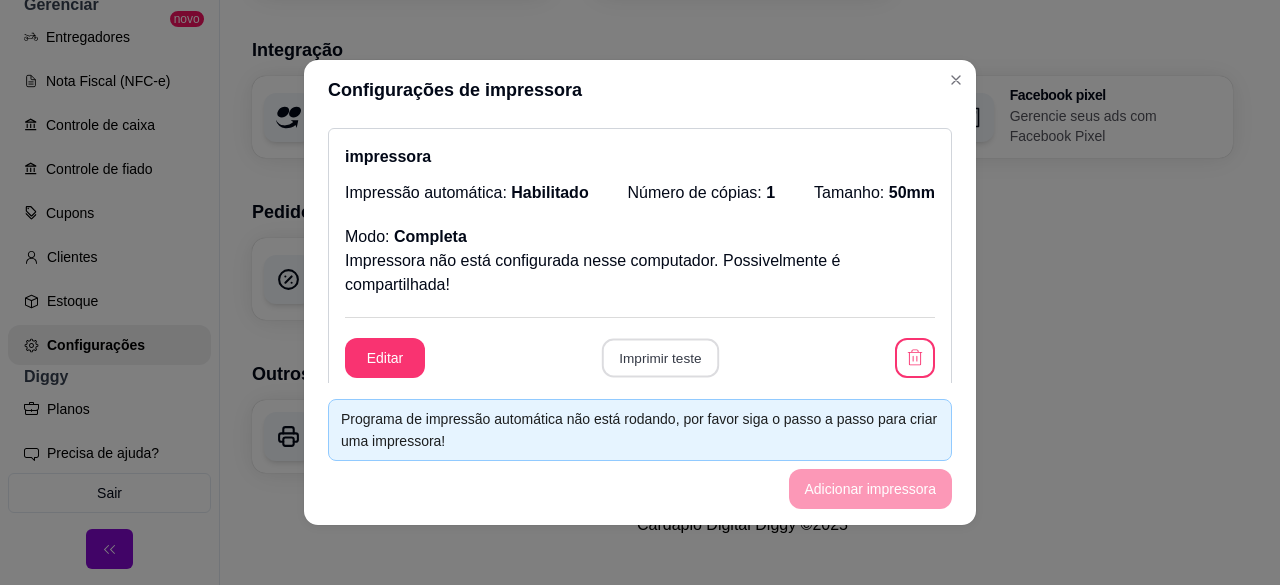 click on "Imprimir teste" at bounding box center (659, 358) 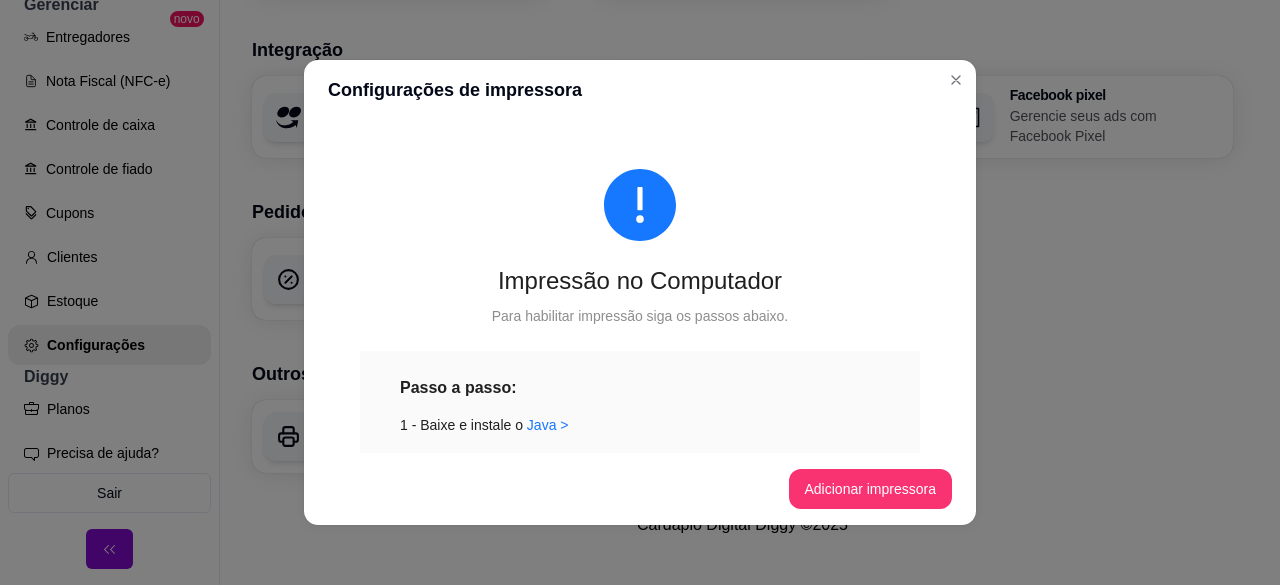 scroll, scrollTop: 600, scrollLeft: 0, axis: vertical 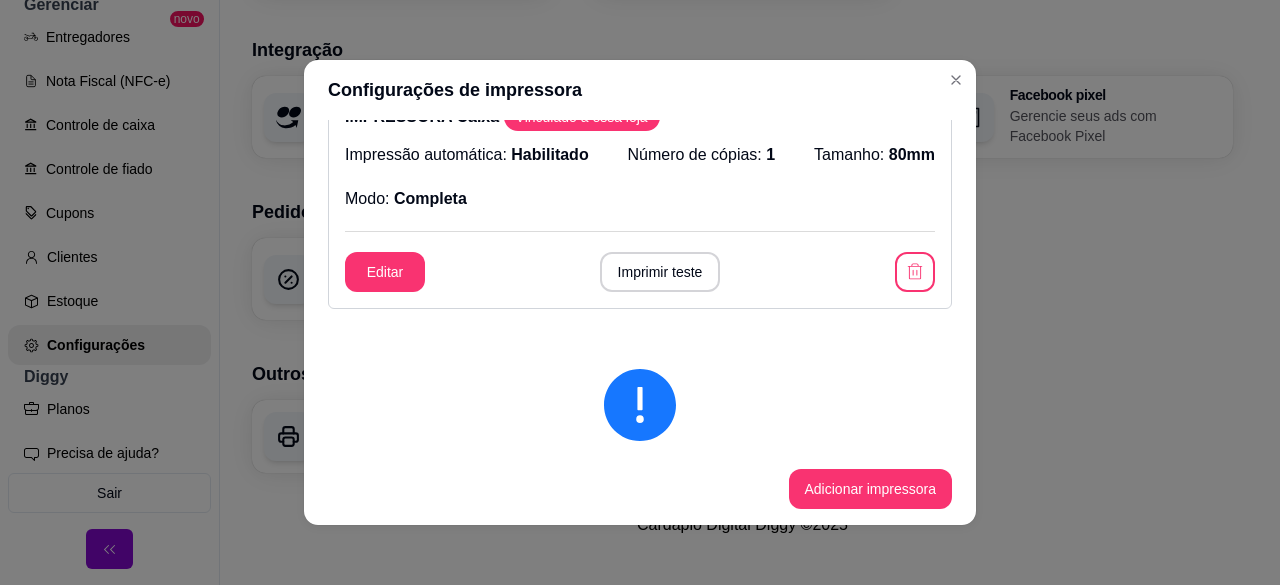 click on "Imprimir teste" at bounding box center [660, 272] 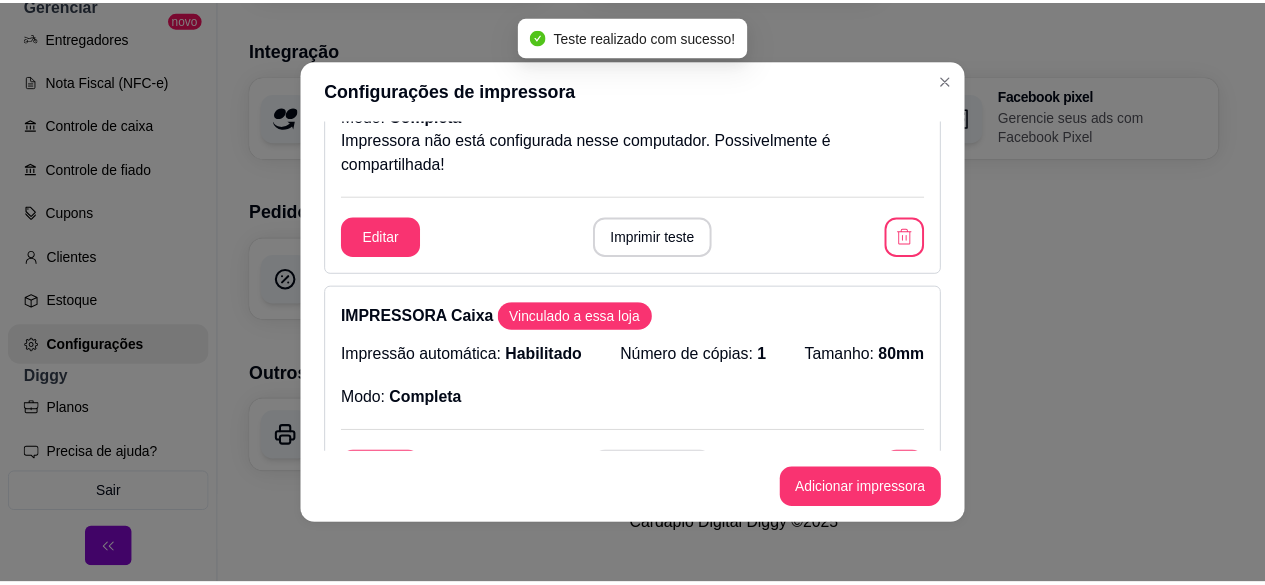scroll, scrollTop: 300, scrollLeft: 0, axis: vertical 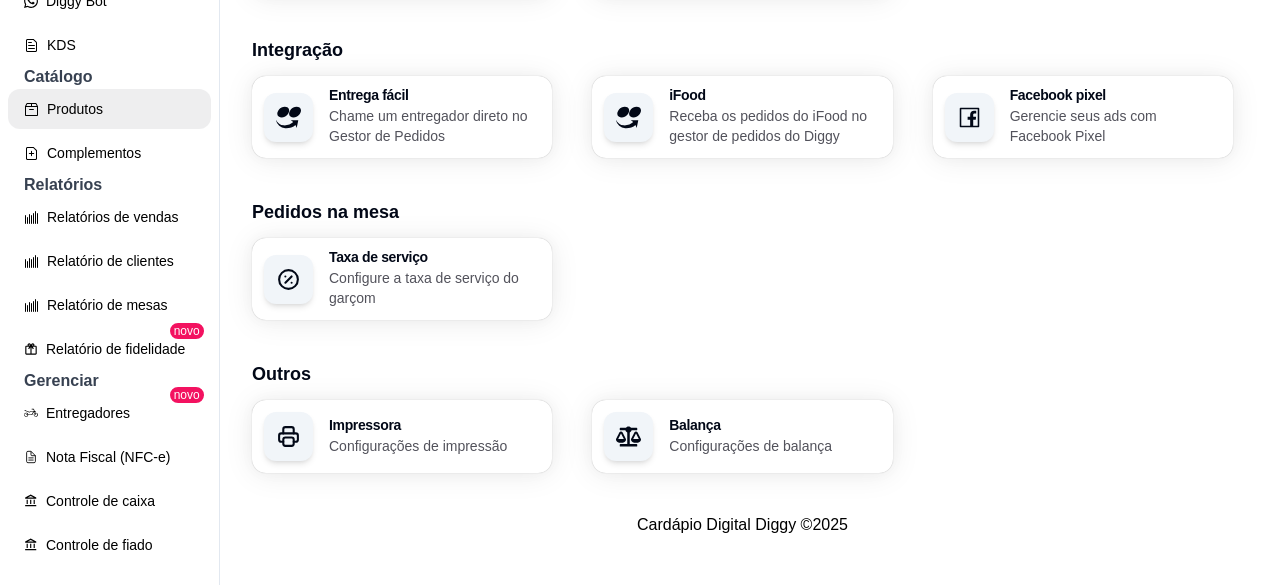 click on "Produtos" at bounding box center (109, 109) 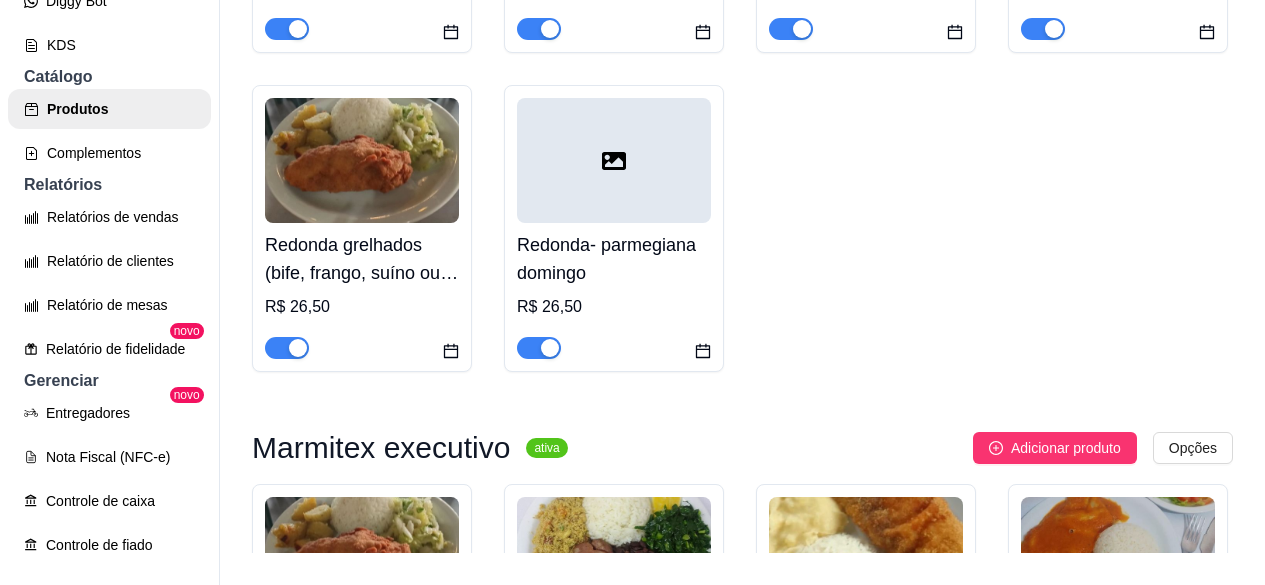 scroll, scrollTop: 0, scrollLeft: 0, axis: both 